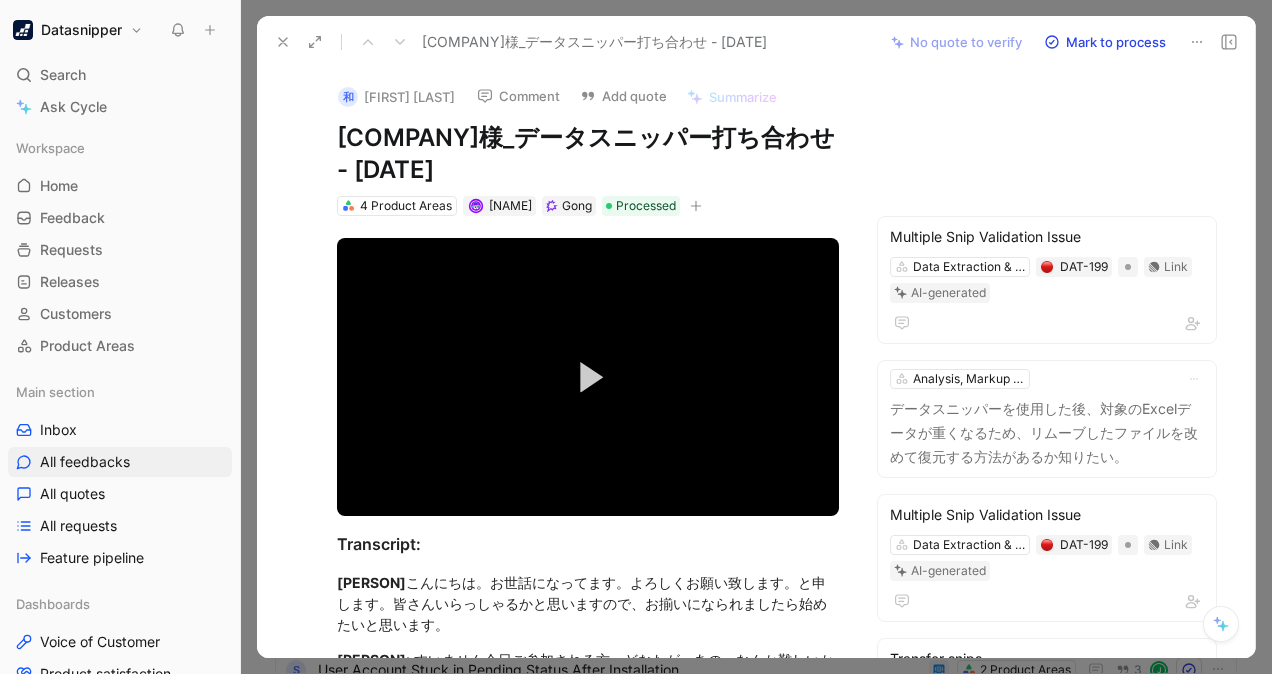scroll, scrollTop: 0, scrollLeft: 0, axis: both 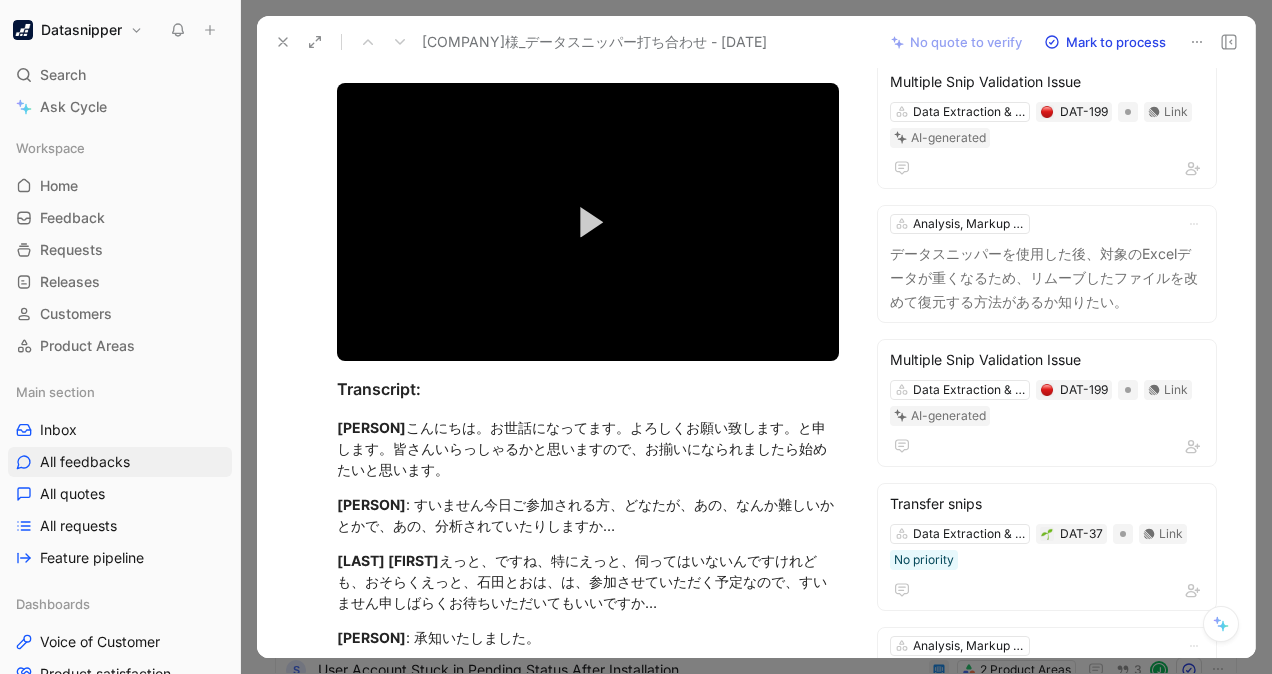 click at bounding box center [239, 30] 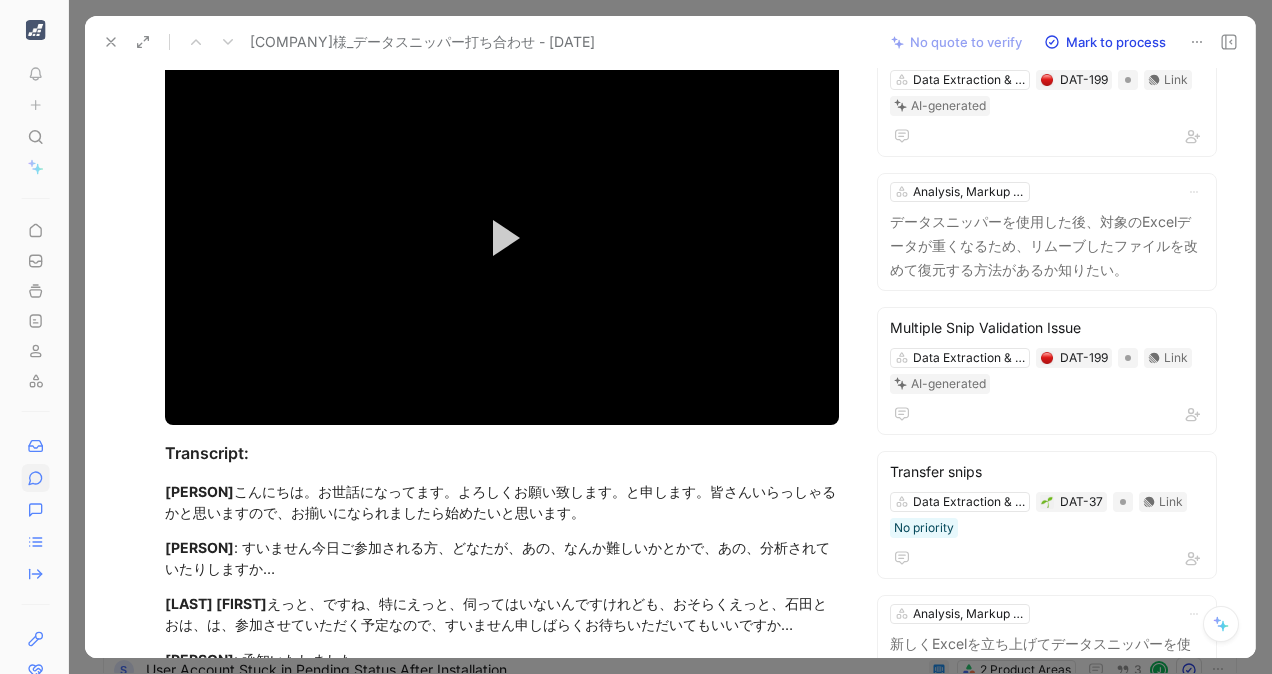 scroll, scrollTop: 123, scrollLeft: 0, axis: vertical 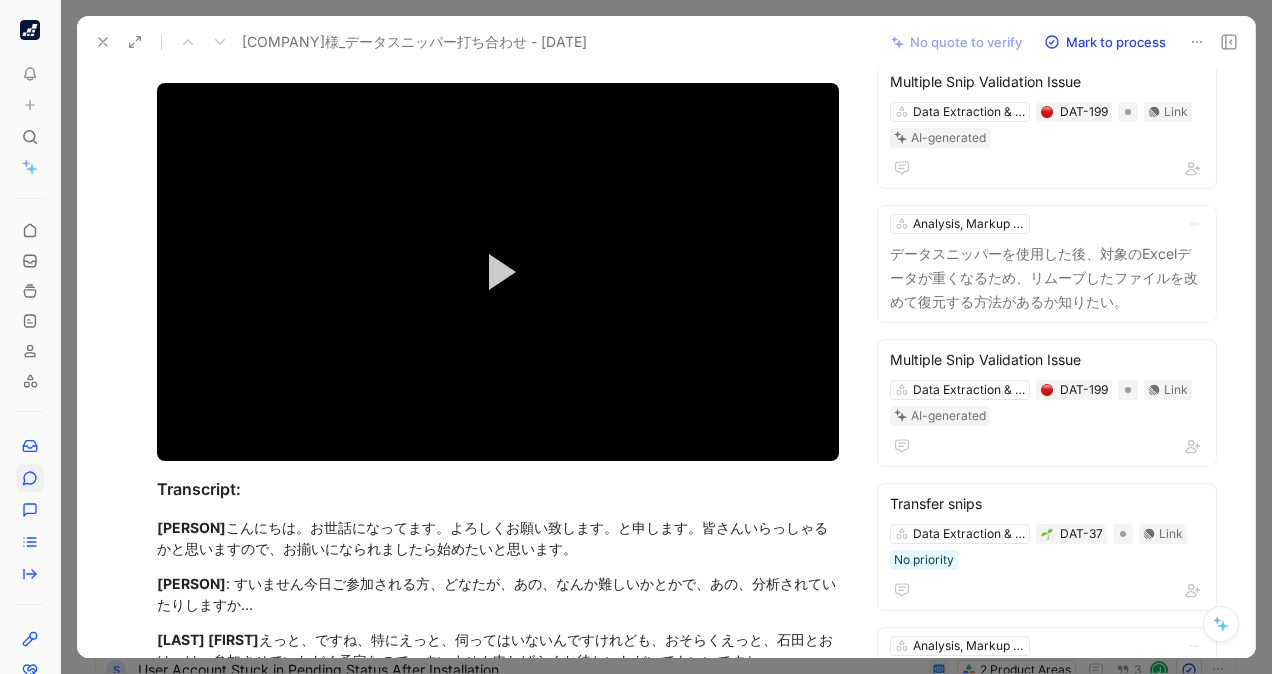 click 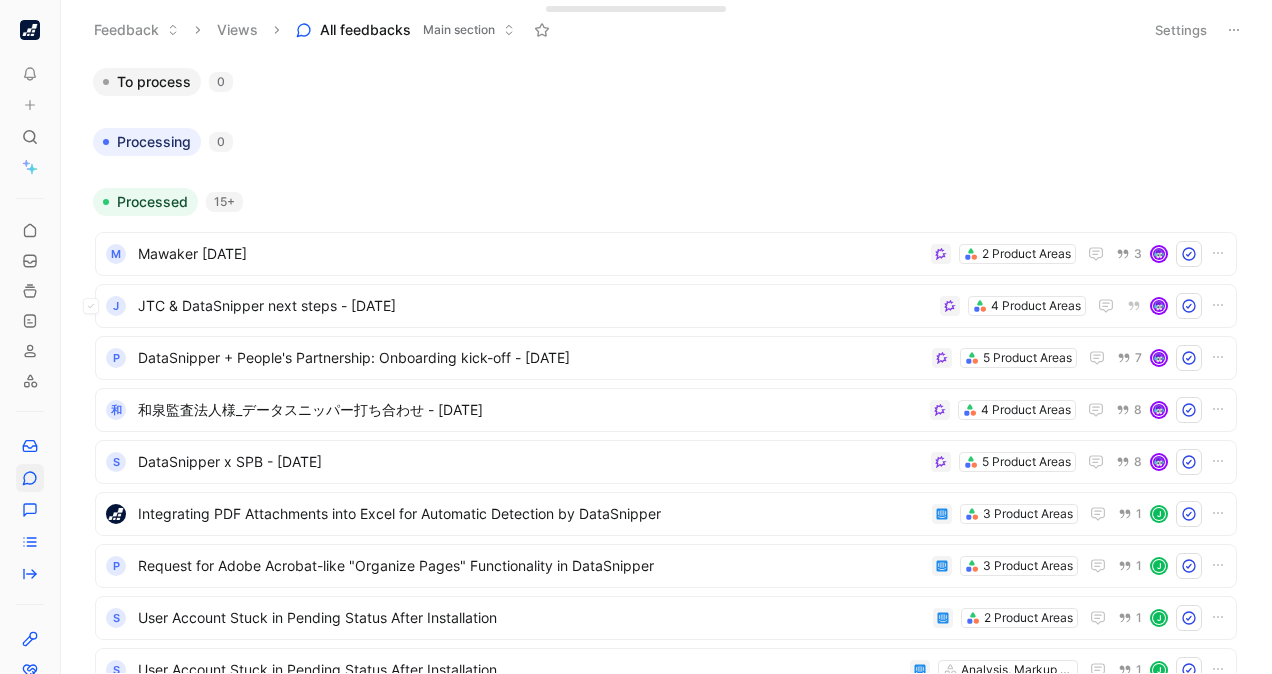 scroll, scrollTop: 0, scrollLeft: 0, axis: both 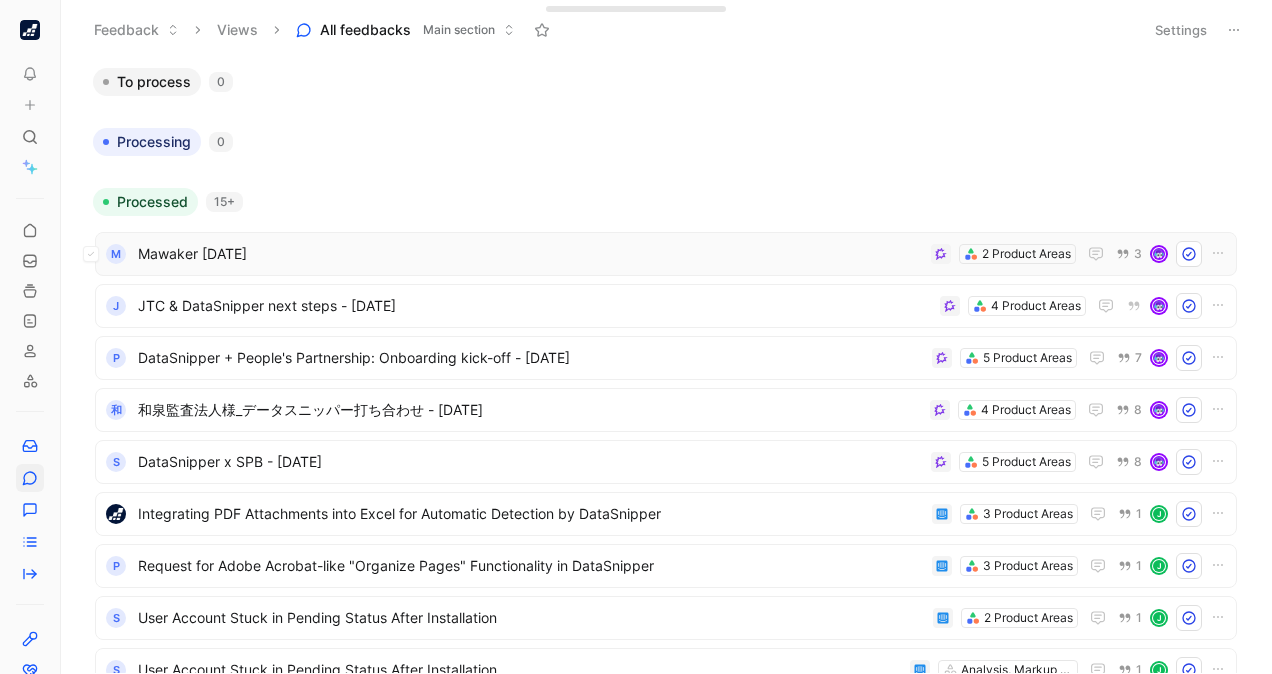 click on "Mawaker [DATE]" at bounding box center [530, 254] 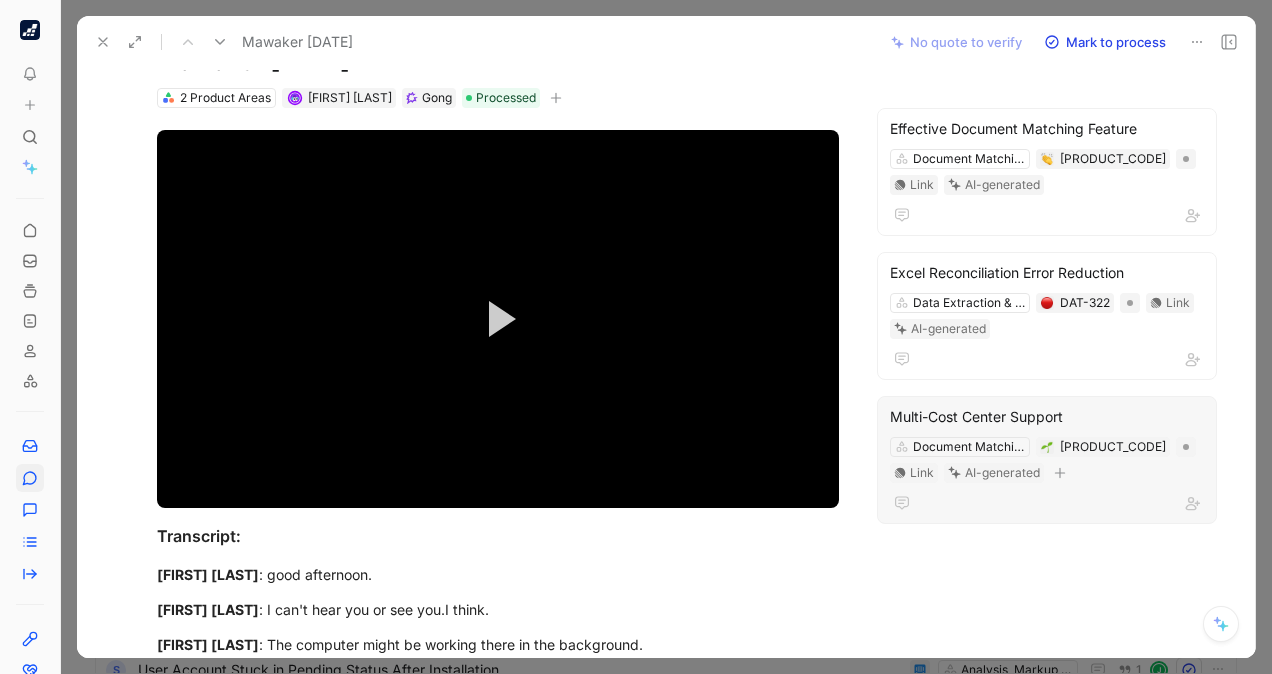 scroll, scrollTop: 72, scrollLeft: 0, axis: vertical 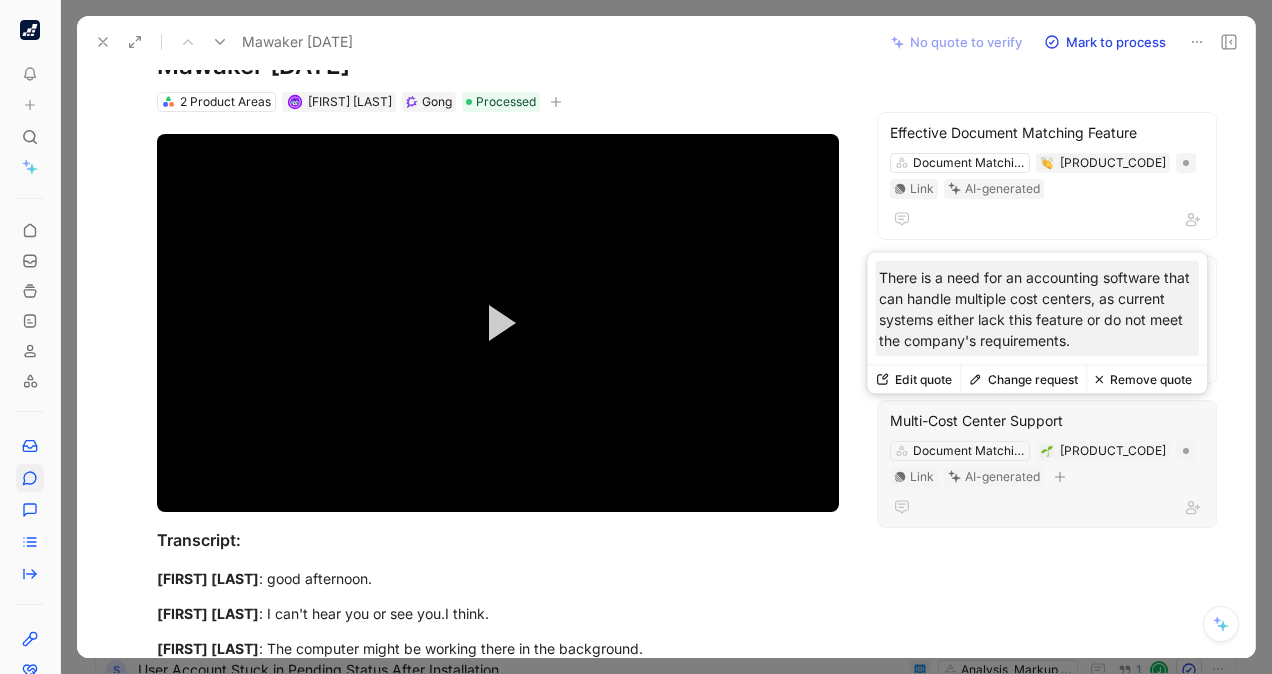 click on "Multi-Cost Center Support" at bounding box center (1047, 421) 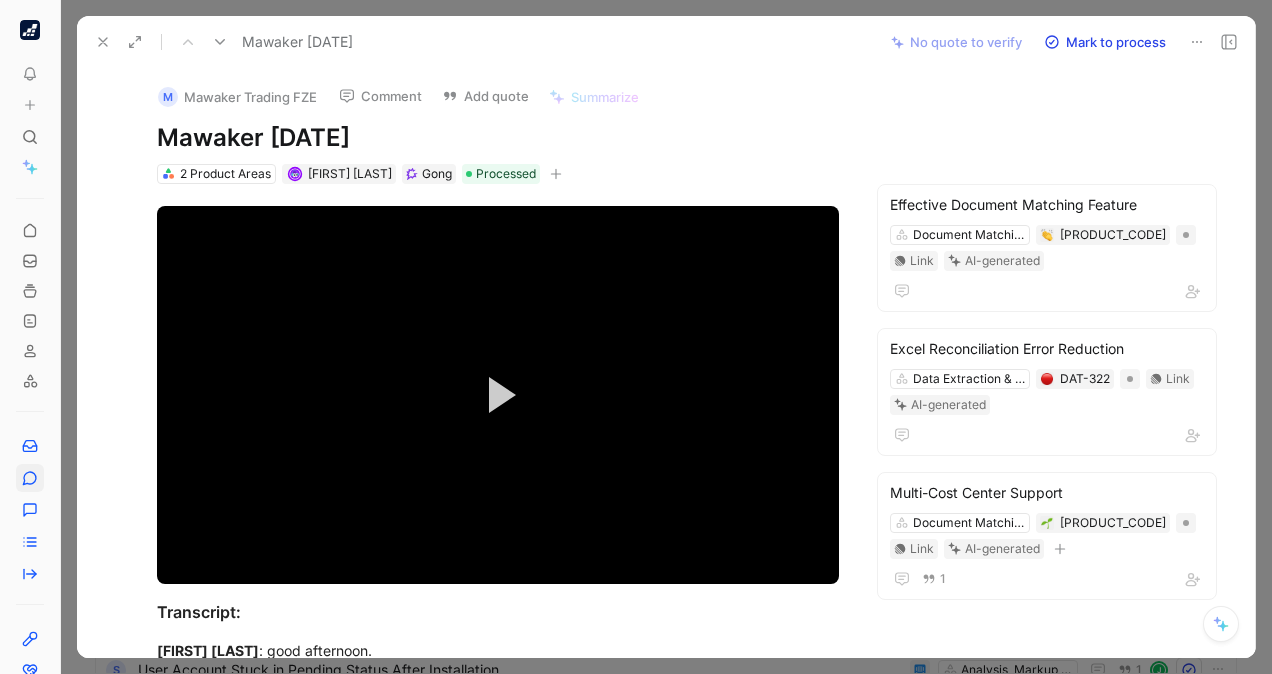 click at bounding box center (666, 337) 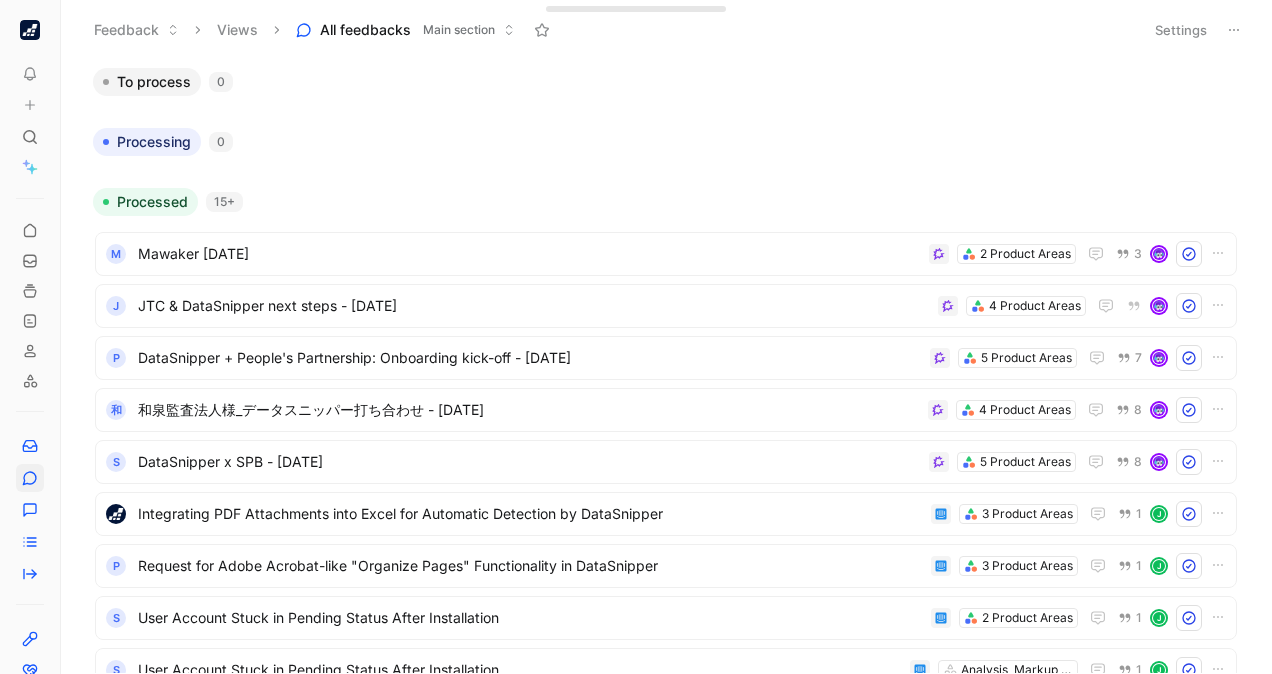 click on "To pick up a draggable item, press the space bar.
While dragging, use the arrow keys to move the item.
Press space again to drop the item in its new position, or press escape to cancel." at bounding box center [30, 431] 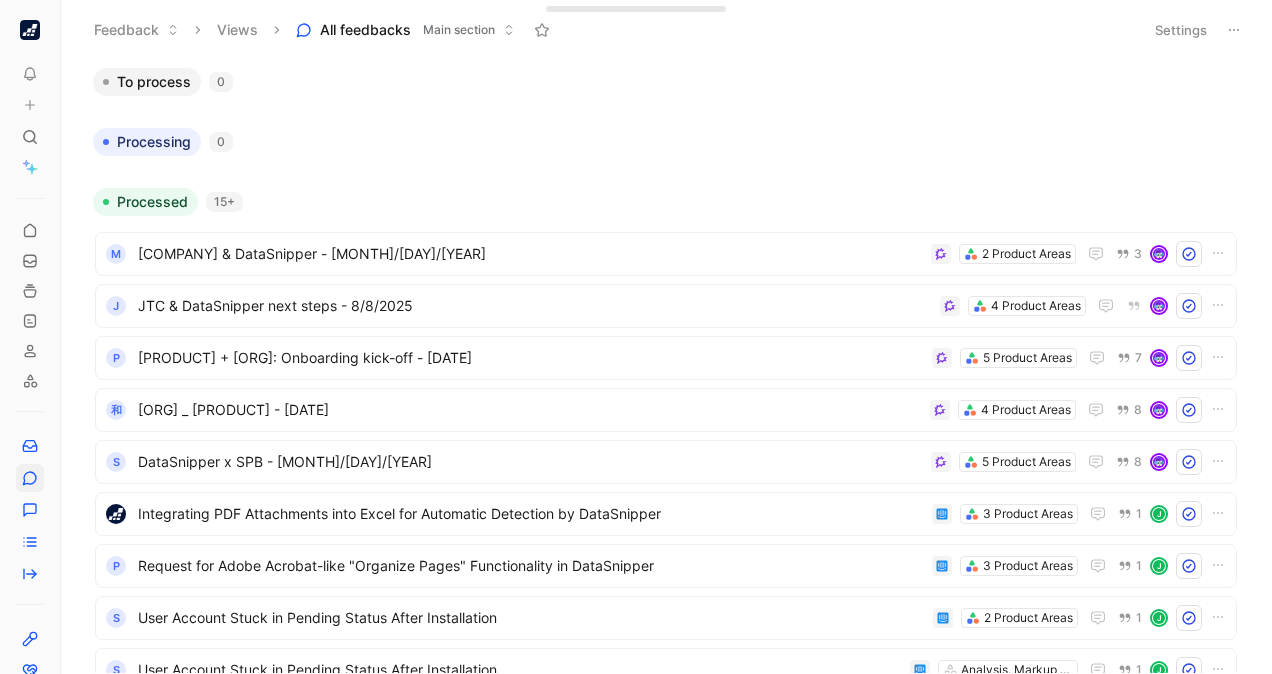 scroll, scrollTop: 0, scrollLeft: 0, axis: both 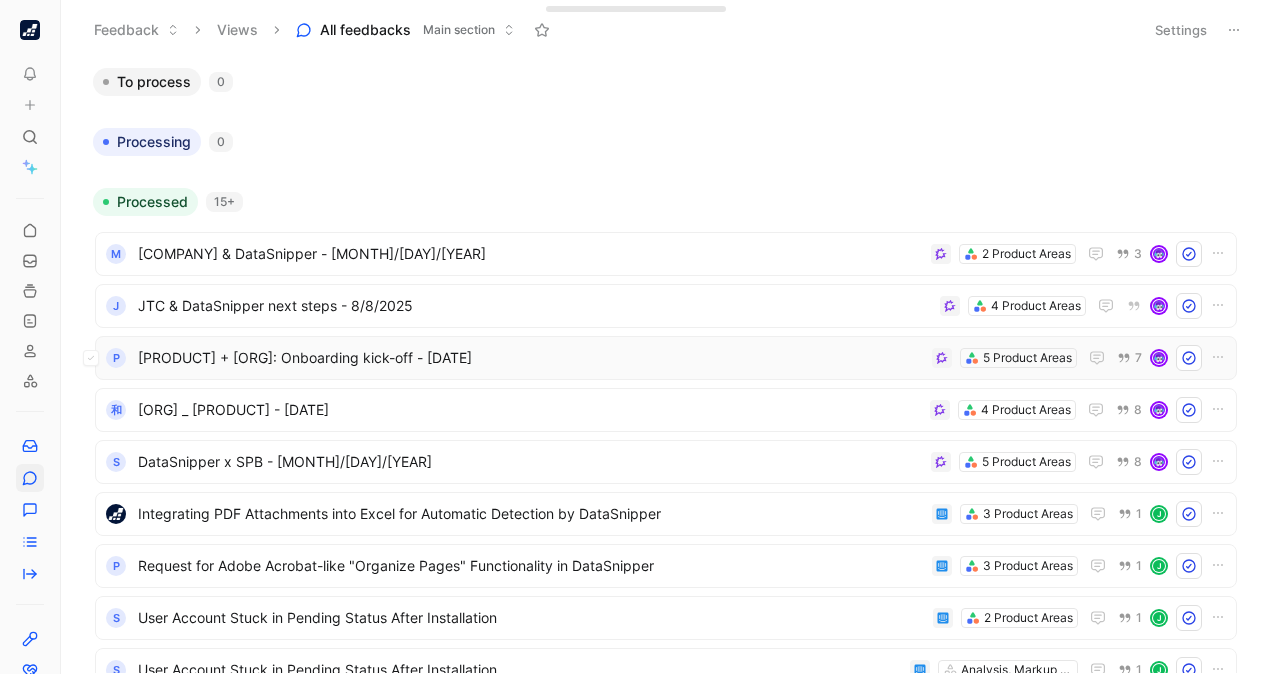 click on "[PRODUCT] + [ORG]: Onboarding kick-off - [DATE]" at bounding box center (531, 358) 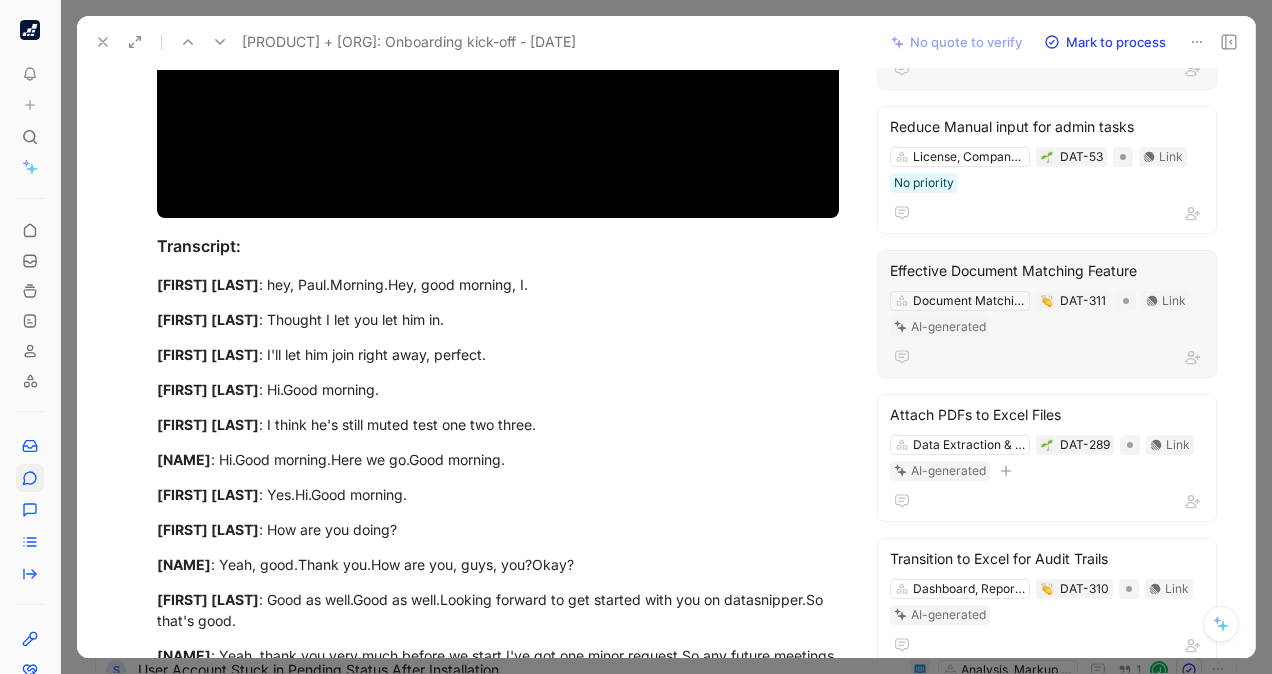 scroll, scrollTop: 95, scrollLeft: 0, axis: vertical 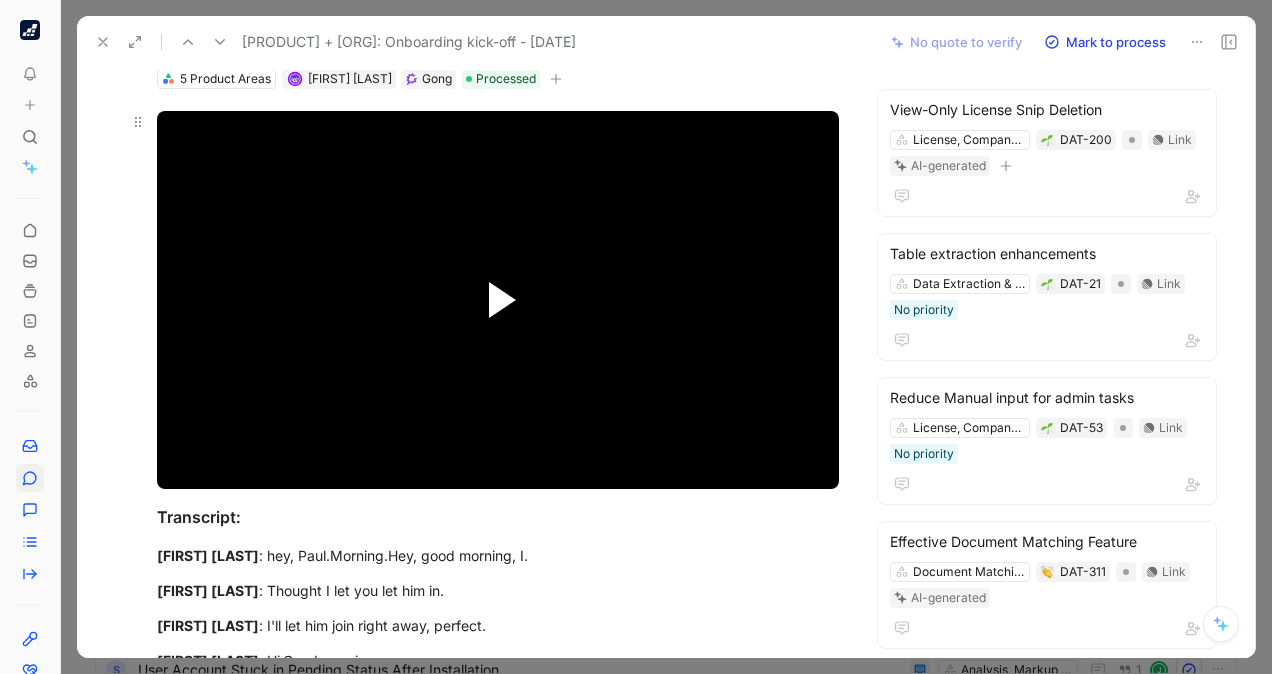 click at bounding box center [502, 300] 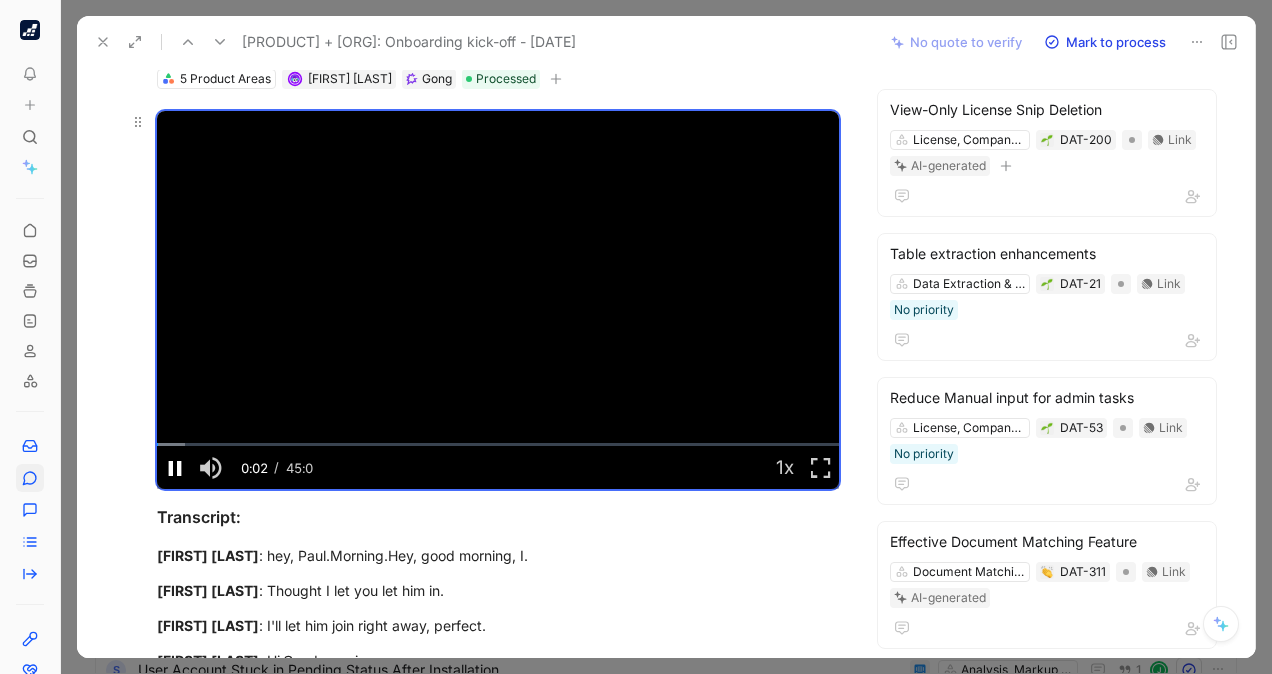 click at bounding box center [175, 468] 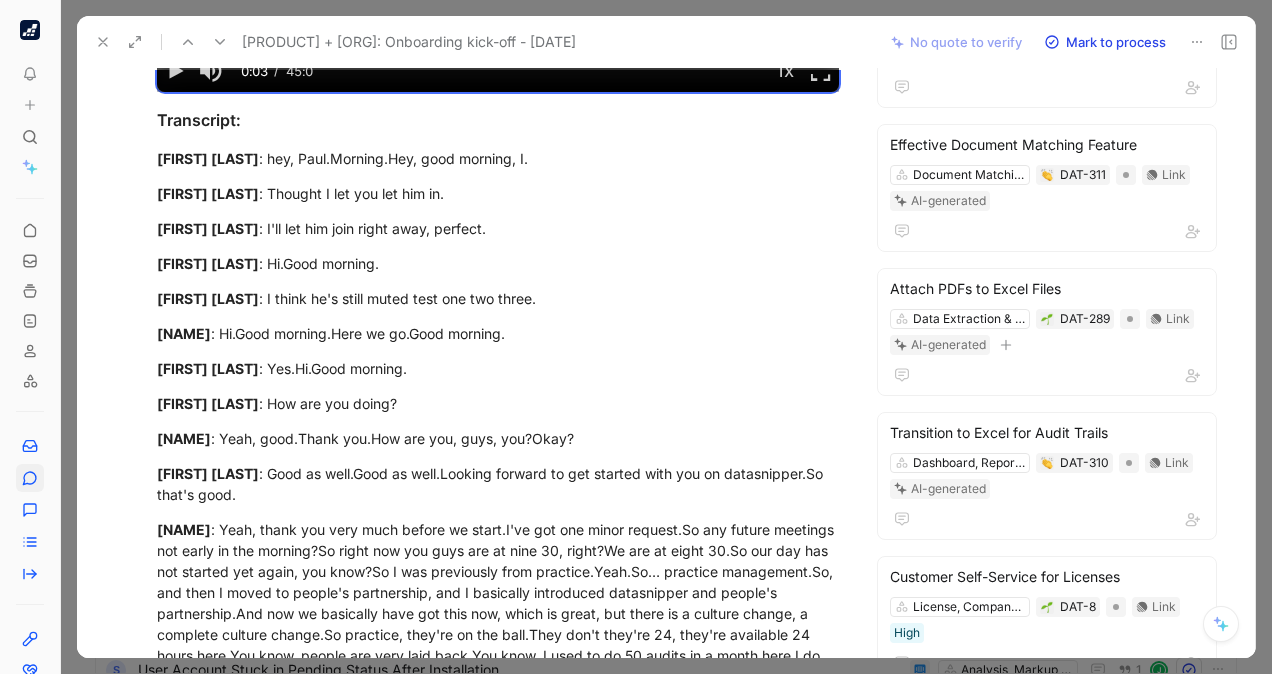scroll, scrollTop: 667, scrollLeft: 0, axis: vertical 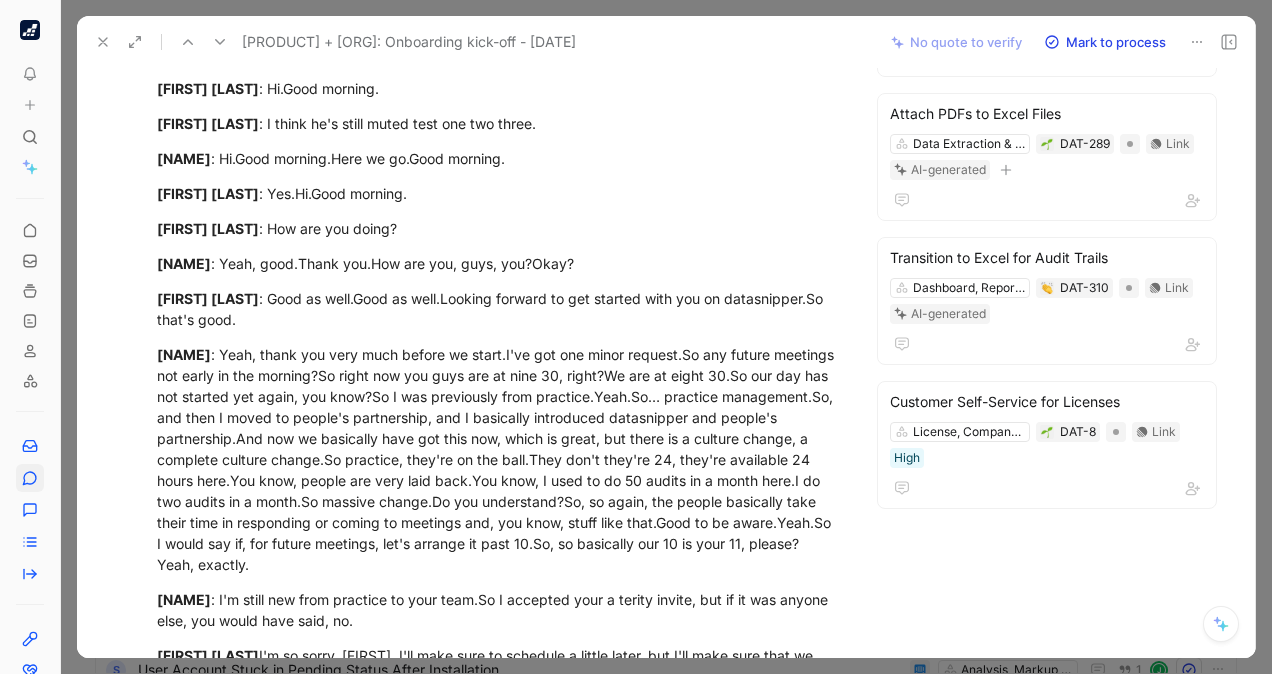 click 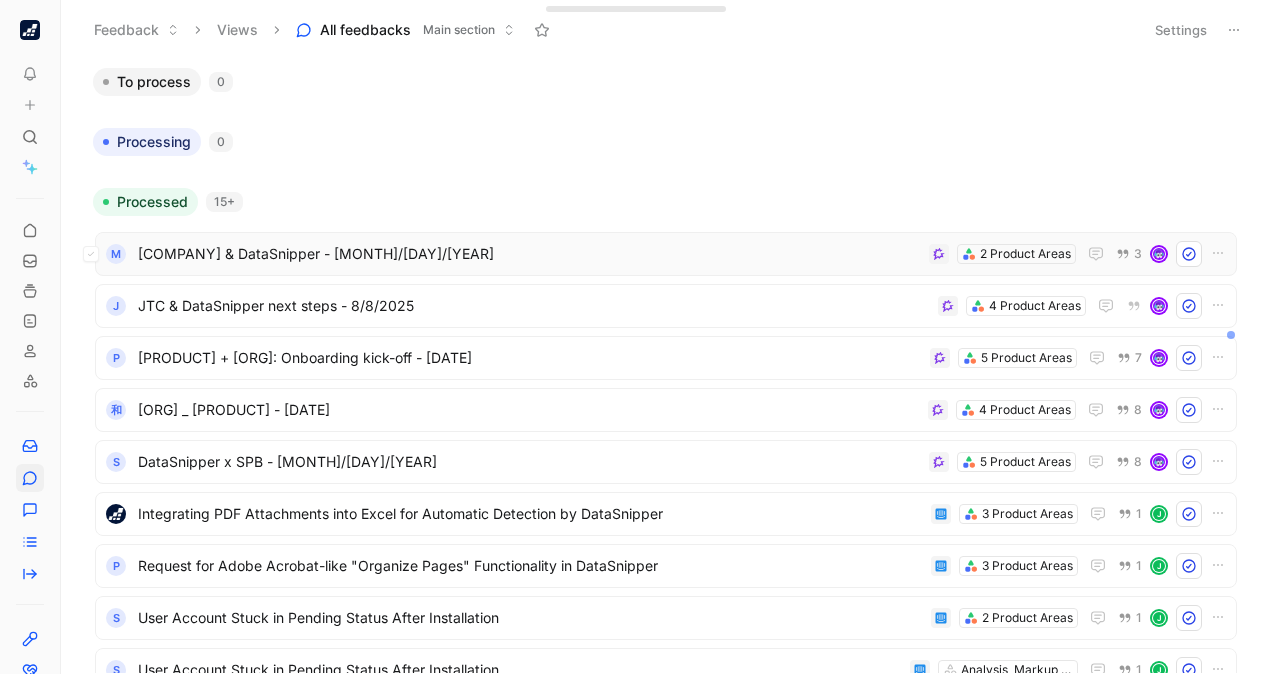 click on "[COMPANY] & DataSnipper - [MONTH]/[DAY]/[YEAR]" at bounding box center (529, 254) 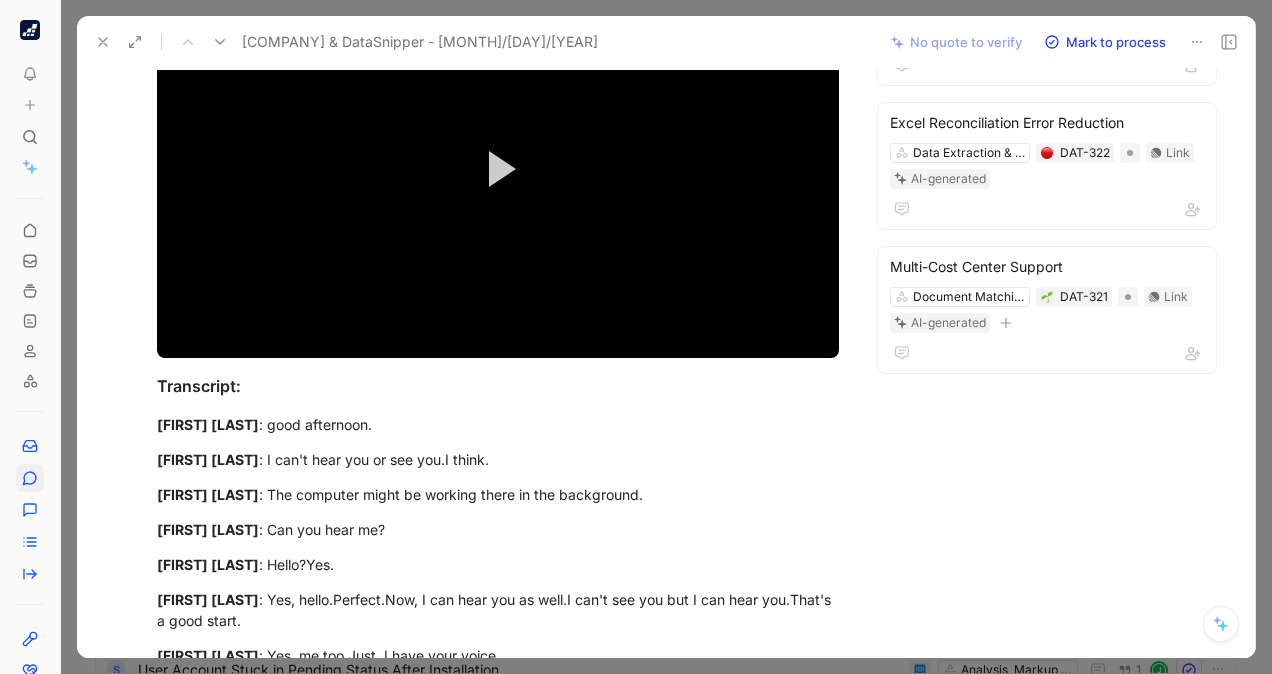 scroll, scrollTop: 0, scrollLeft: 0, axis: both 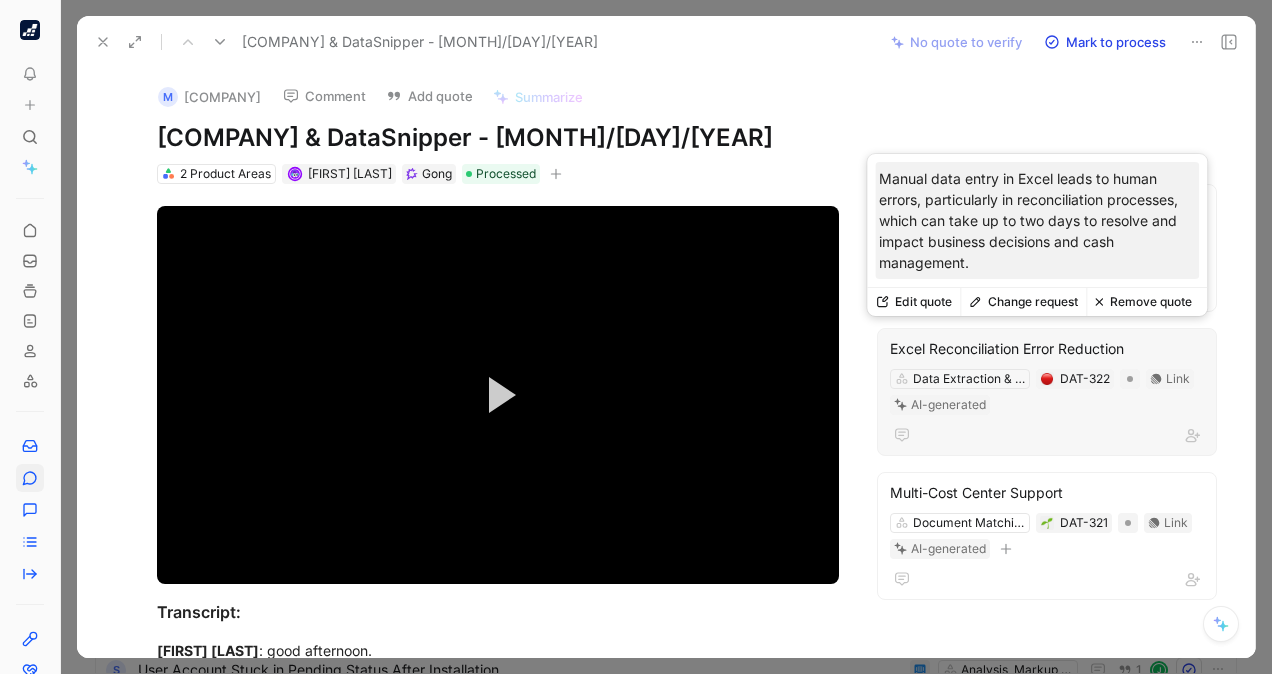 click on "Excel Reconciliation Error Reduction" at bounding box center (1047, 349) 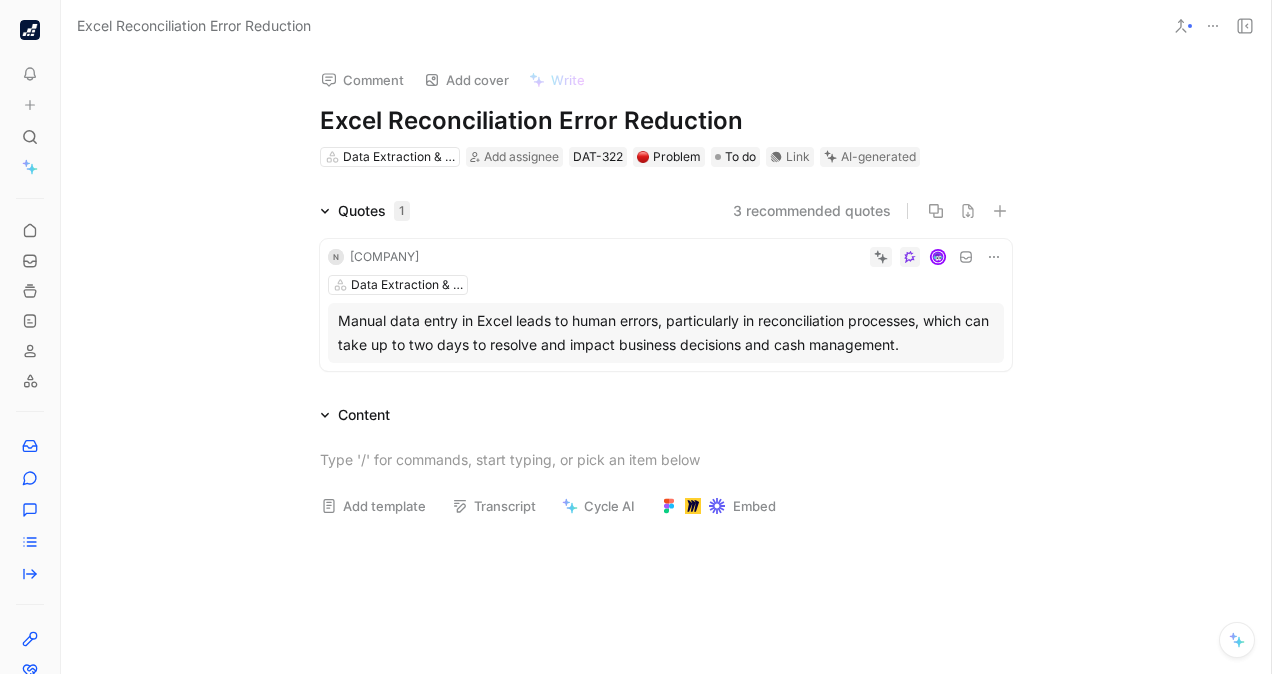click on "3 recommended quotes" at bounding box center (812, 211) 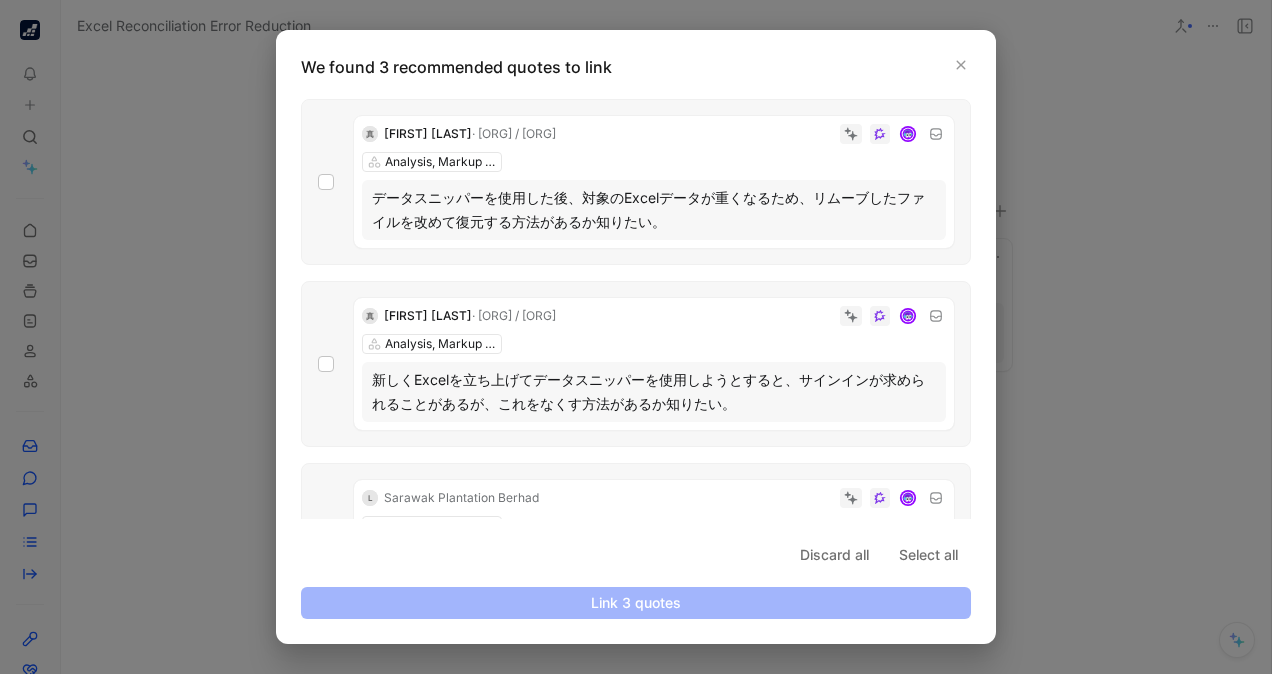 scroll, scrollTop: 130, scrollLeft: 0, axis: vertical 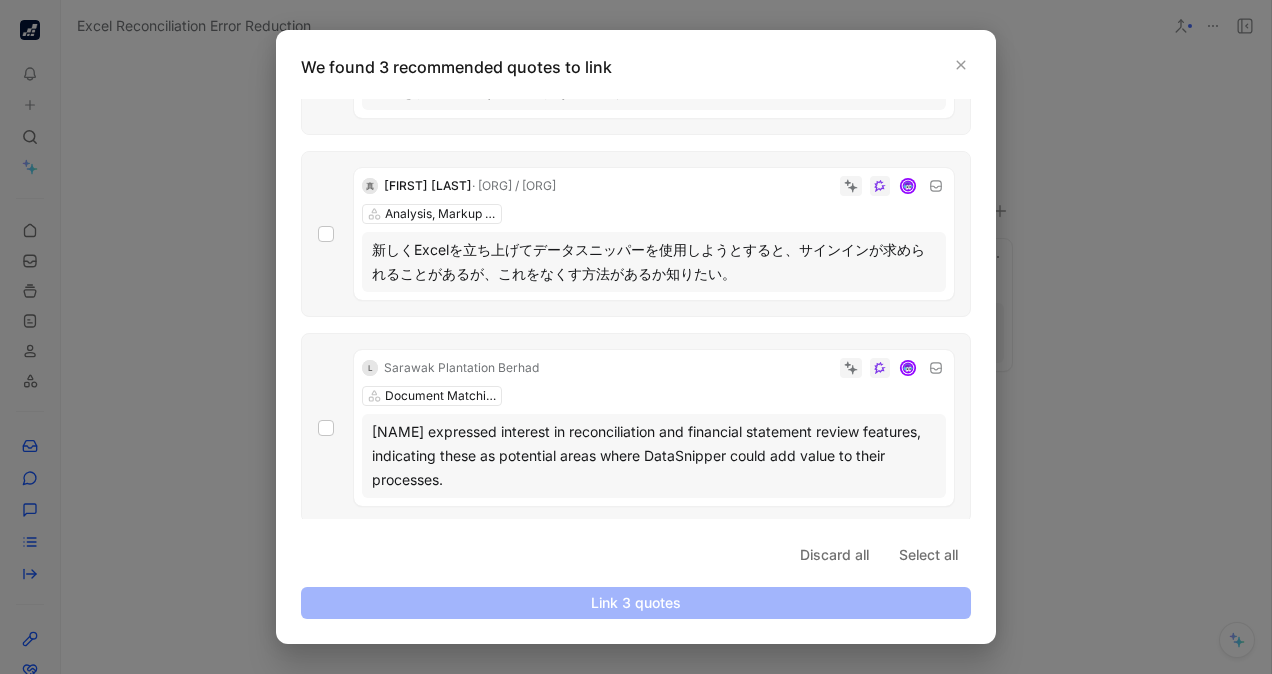 click at bounding box center [636, 337] 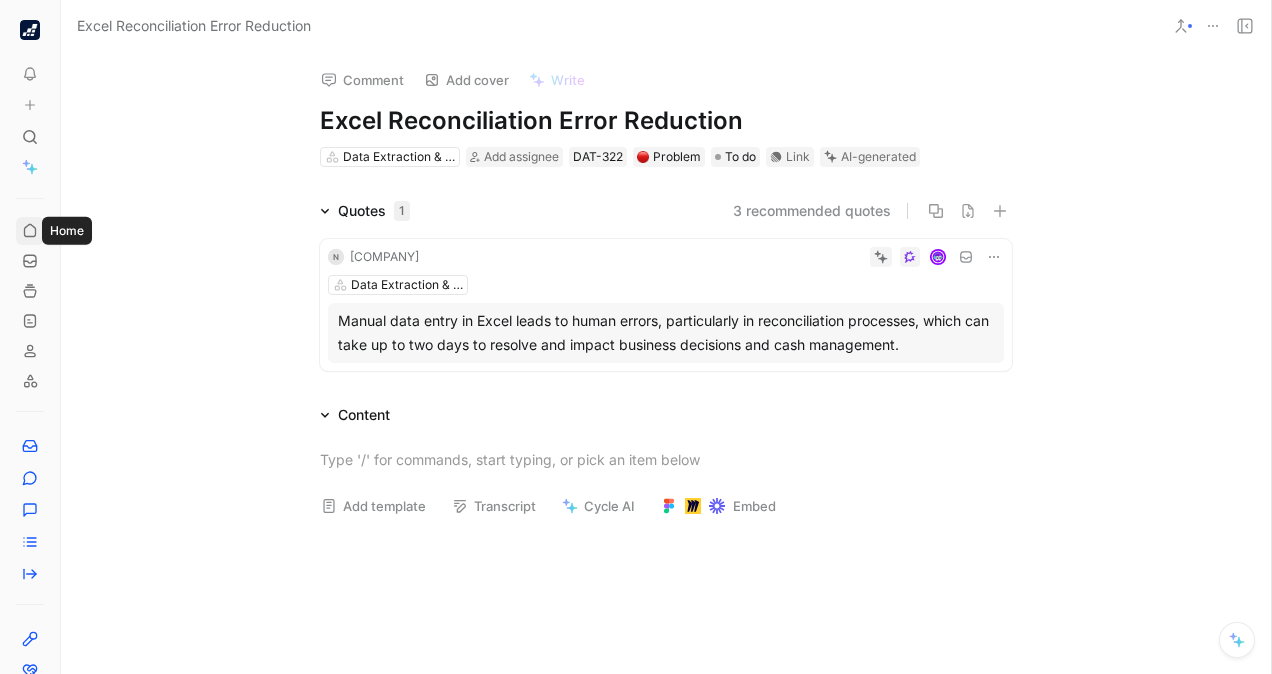 click 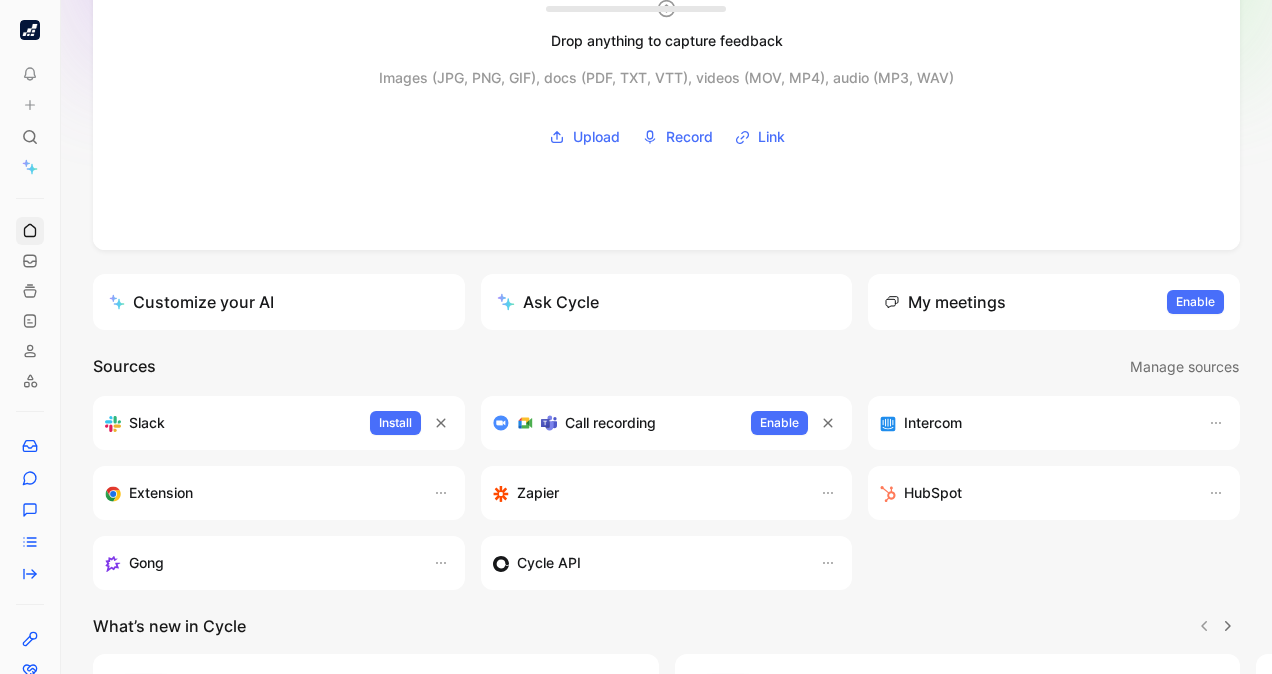 scroll, scrollTop: 205, scrollLeft: 0, axis: vertical 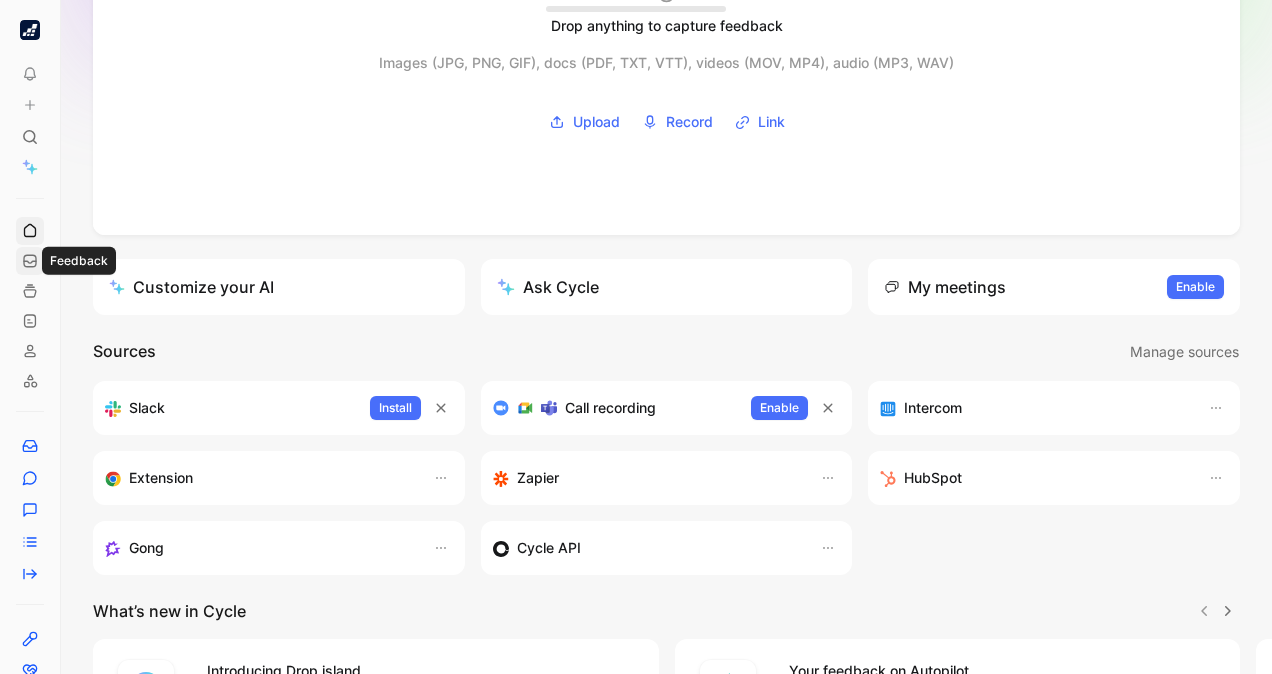 click 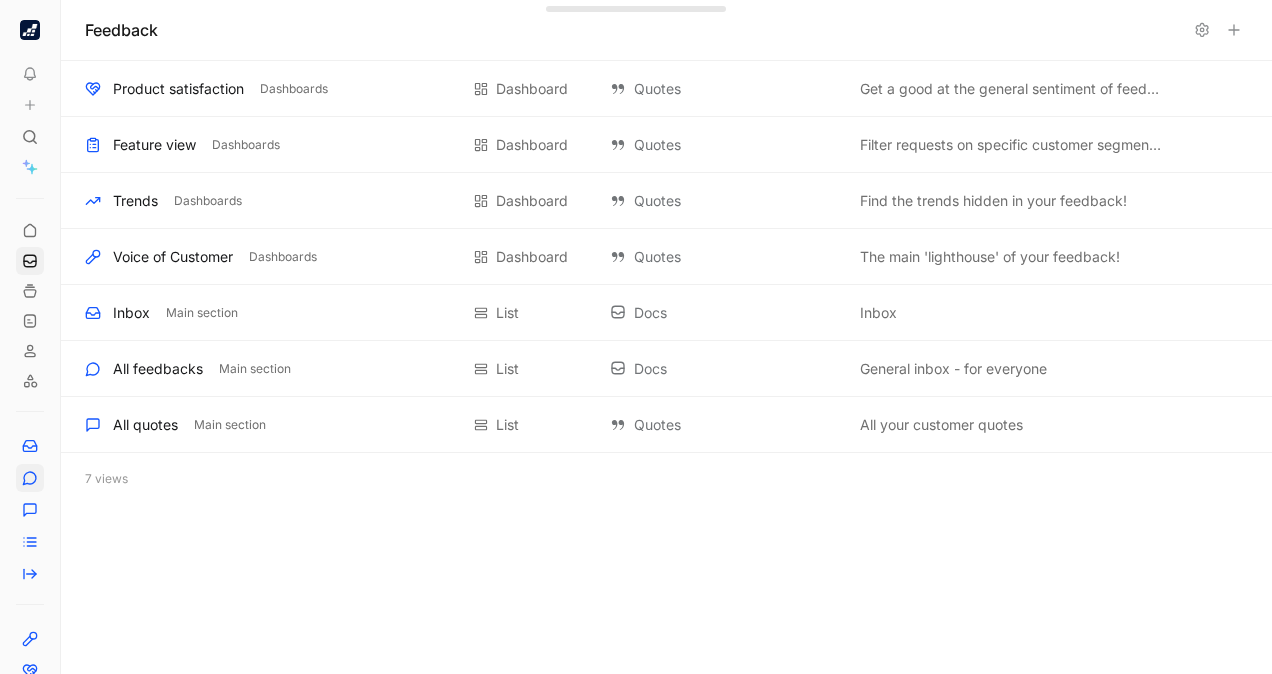 click at bounding box center [30, 478] 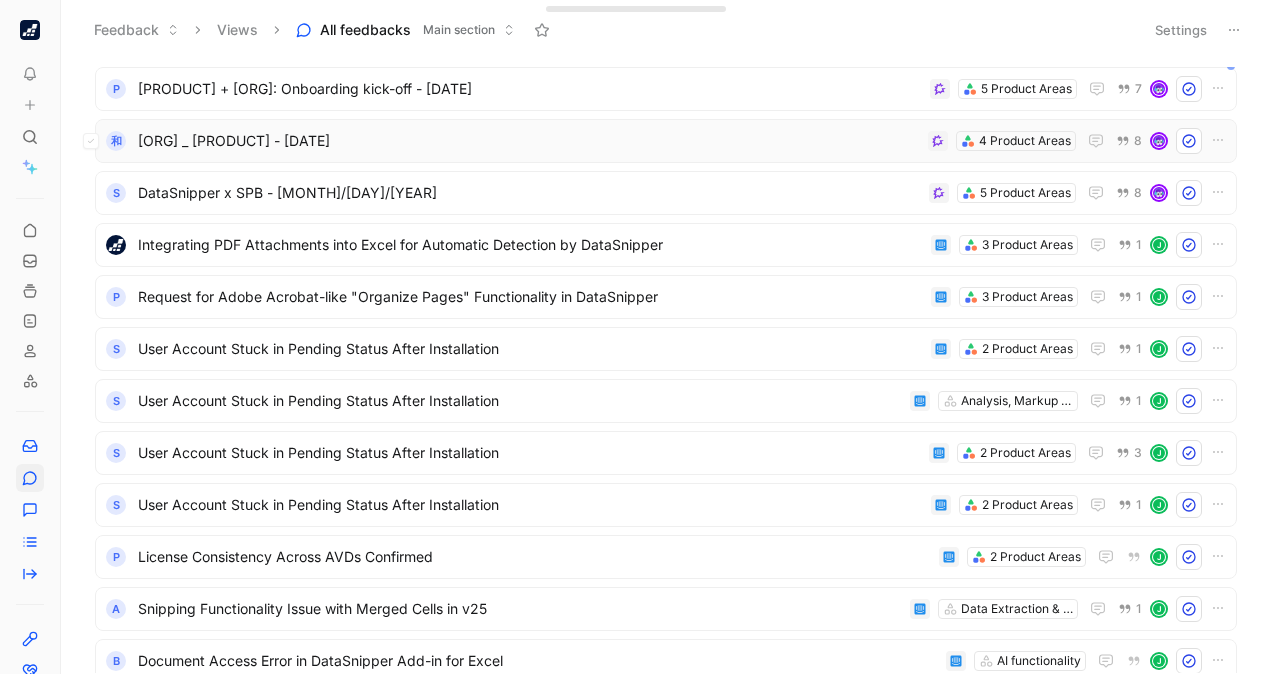 scroll, scrollTop: 268, scrollLeft: 0, axis: vertical 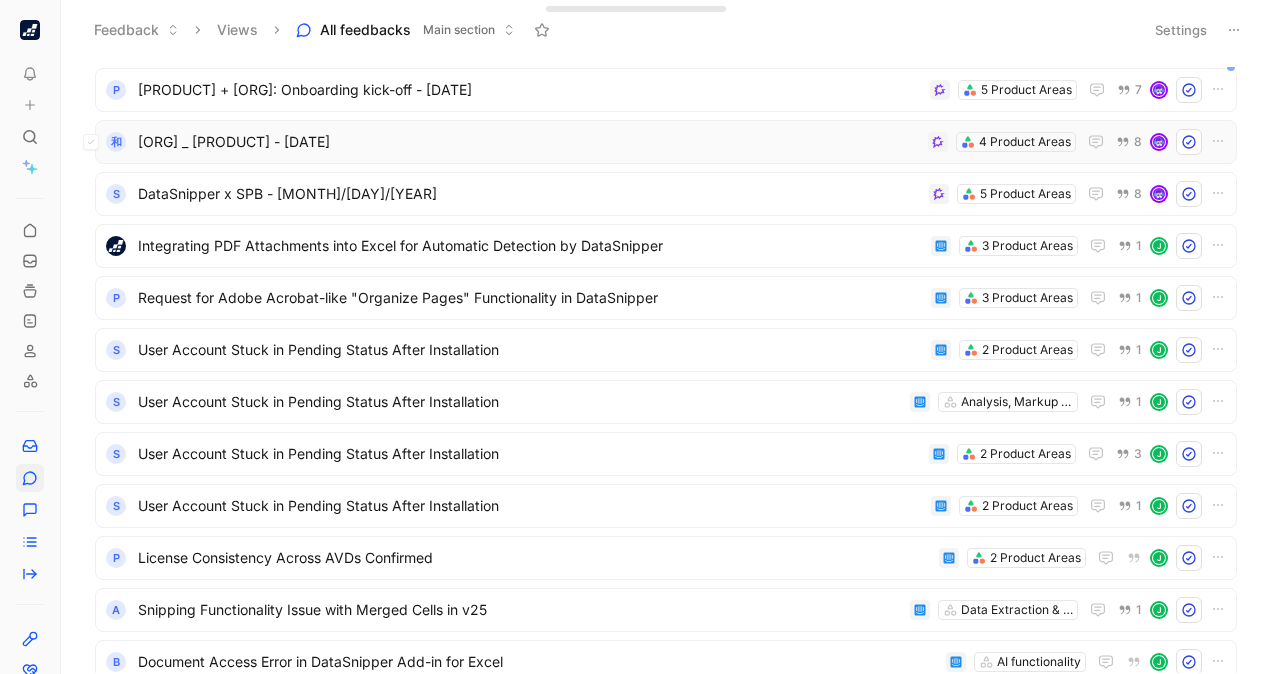 click on "[ORG] _ [PRODUCT] - [DATE]" at bounding box center [529, 142] 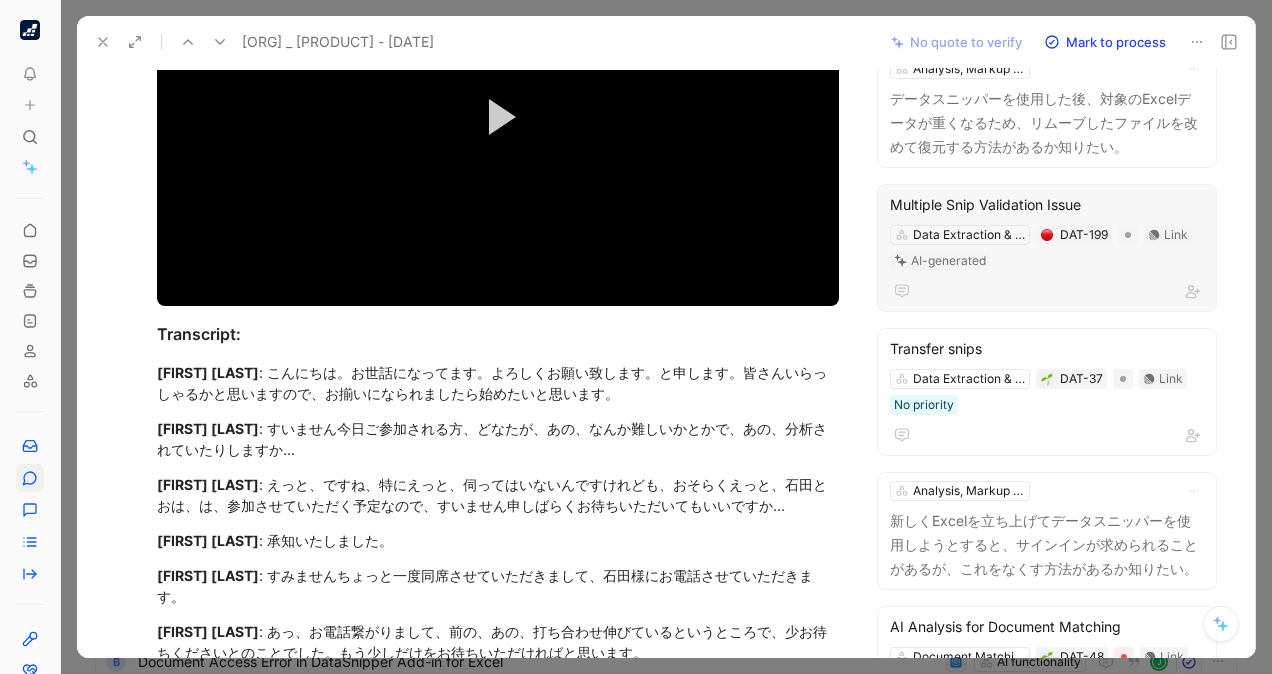 scroll, scrollTop: 48, scrollLeft: 0, axis: vertical 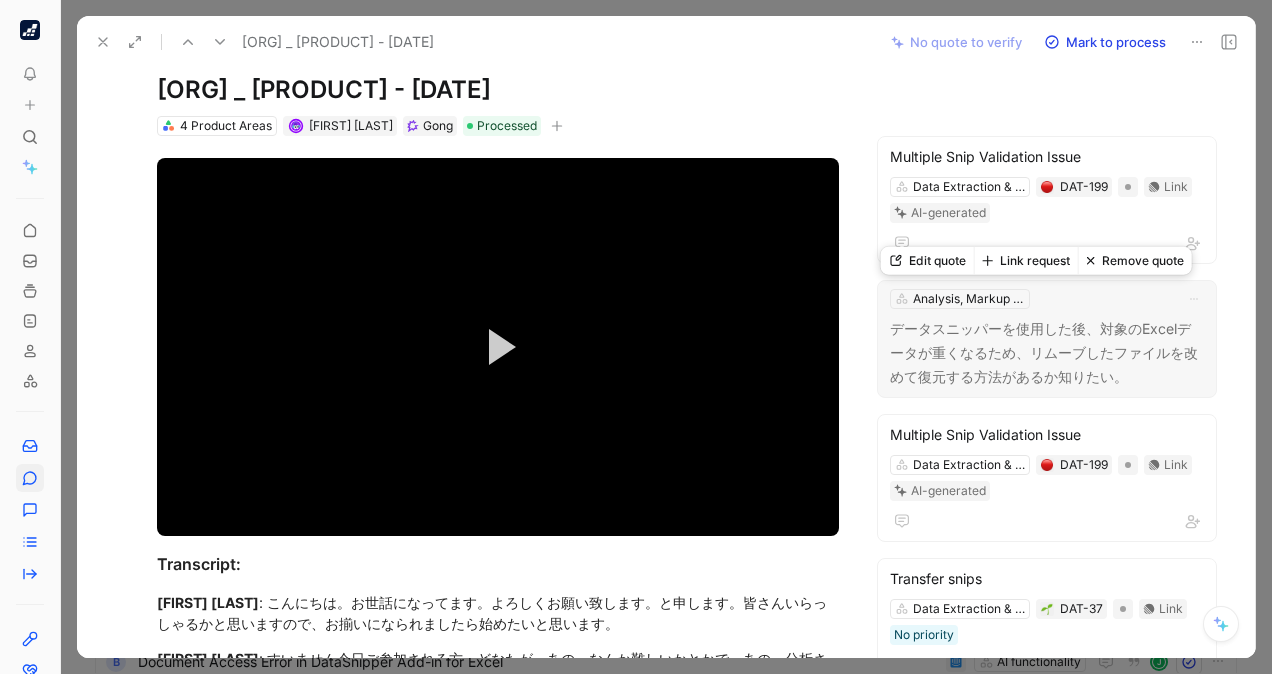 click on "Analysis, Markup & Review データスニッパーを使用した後、対象のExcelデータが重くなるため、リムーブしたファイルを改めて復元する方法があるか知りたい。" at bounding box center [1047, 339] 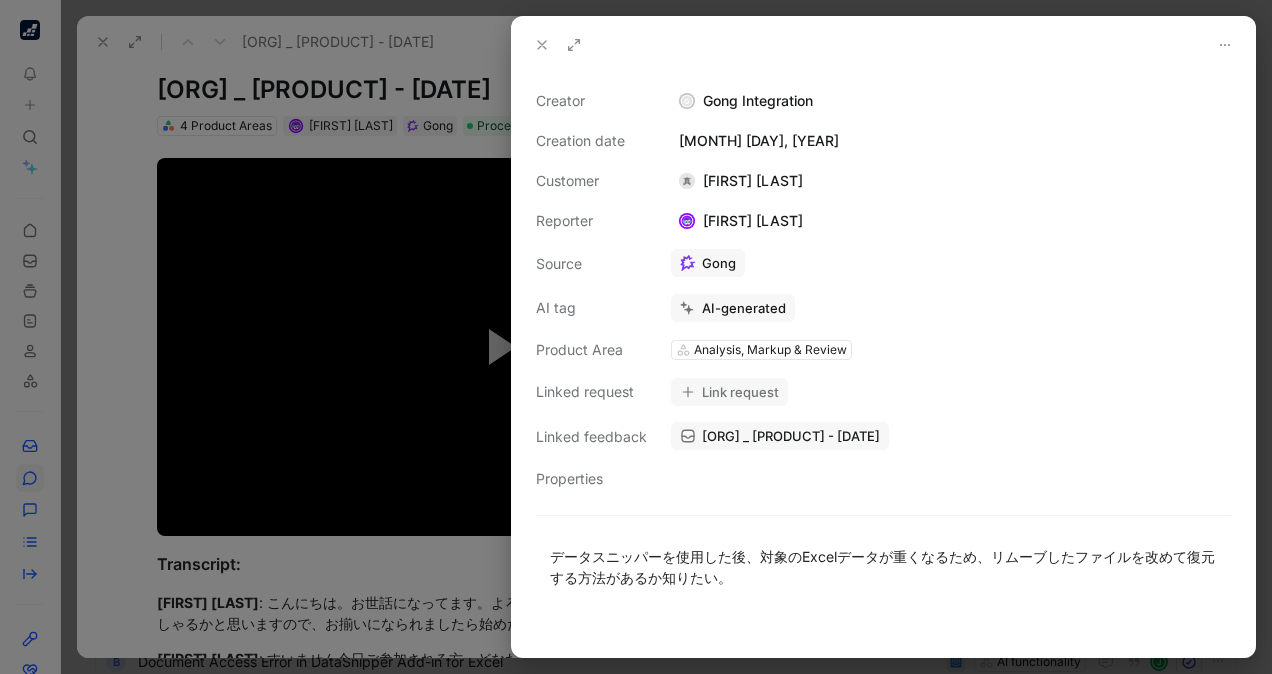 click on "AI-generated" at bounding box center (951, 308) 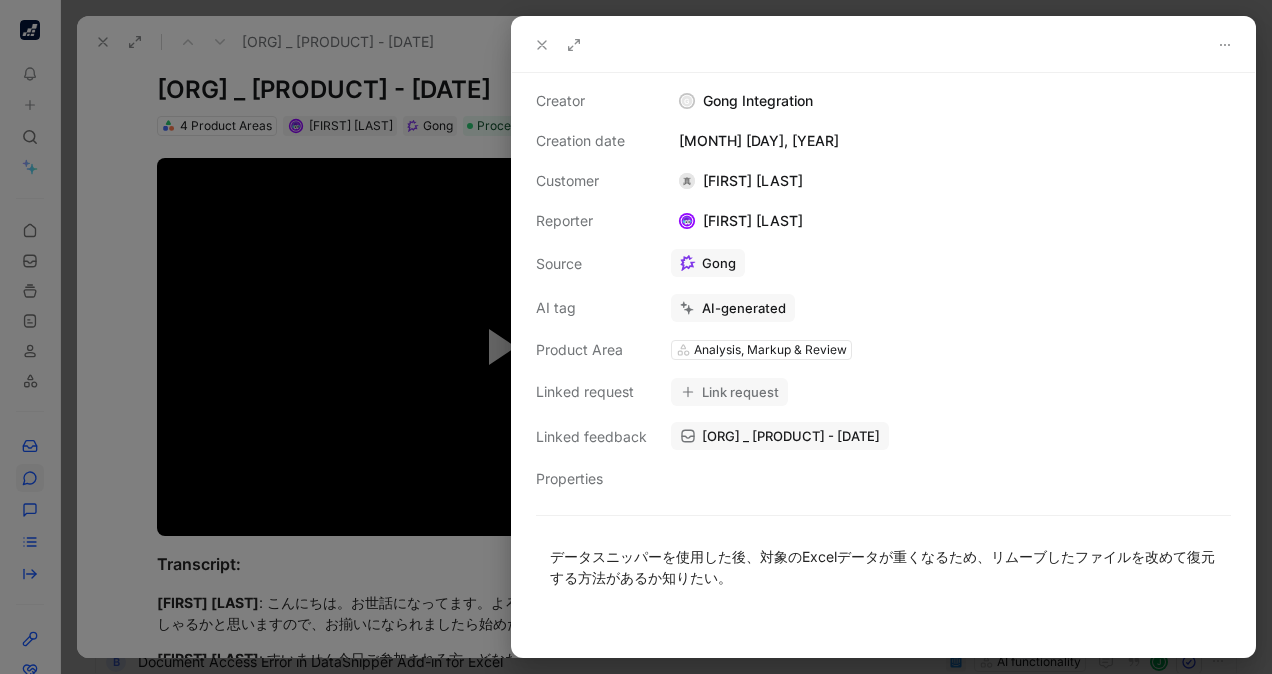 scroll, scrollTop: 79, scrollLeft: 0, axis: vertical 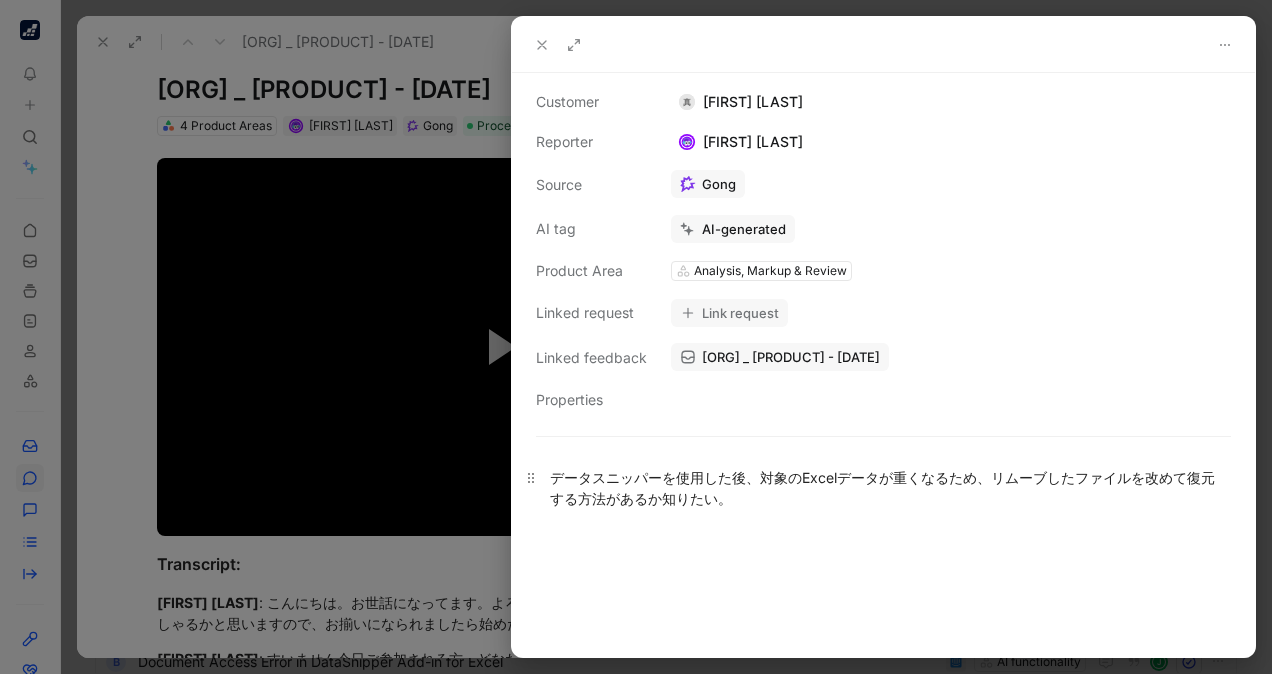click on "データスニッパーを使用した後、対象のExcelデータが重くなるため、リムーブしたファイルを改めて復元する方法があるか知りたい。" at bounding box center (883, 488) 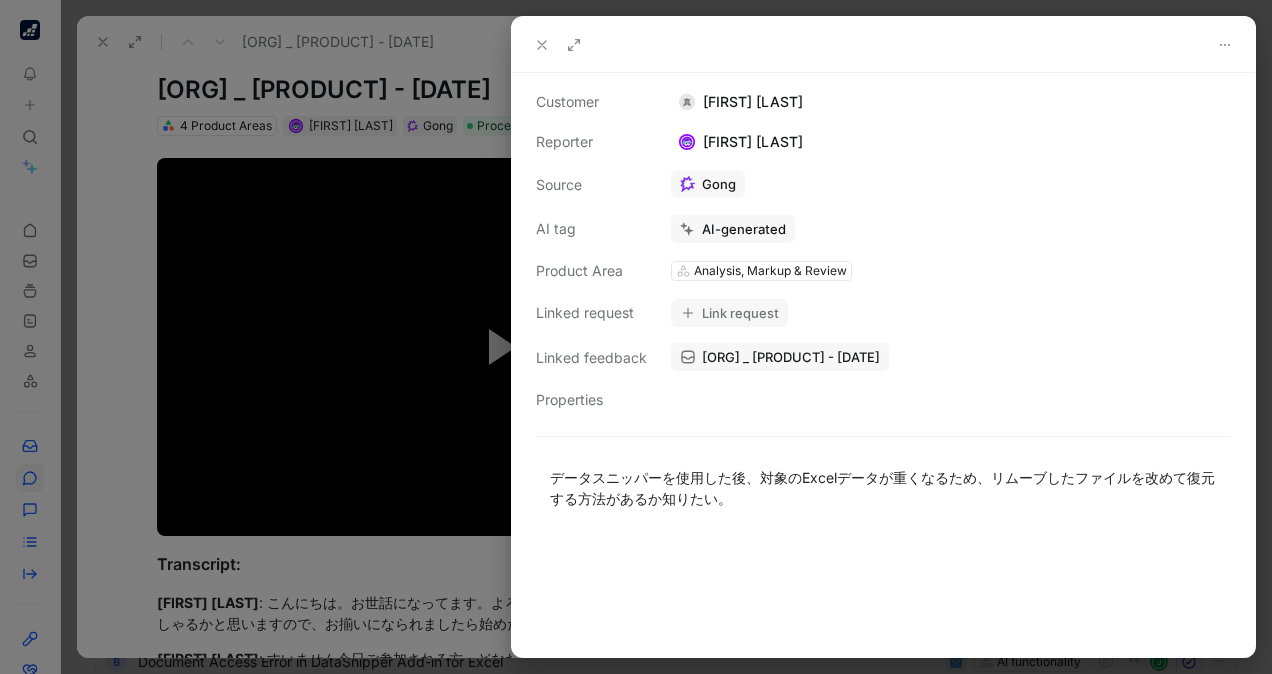 click at bounding box center [542, 45] 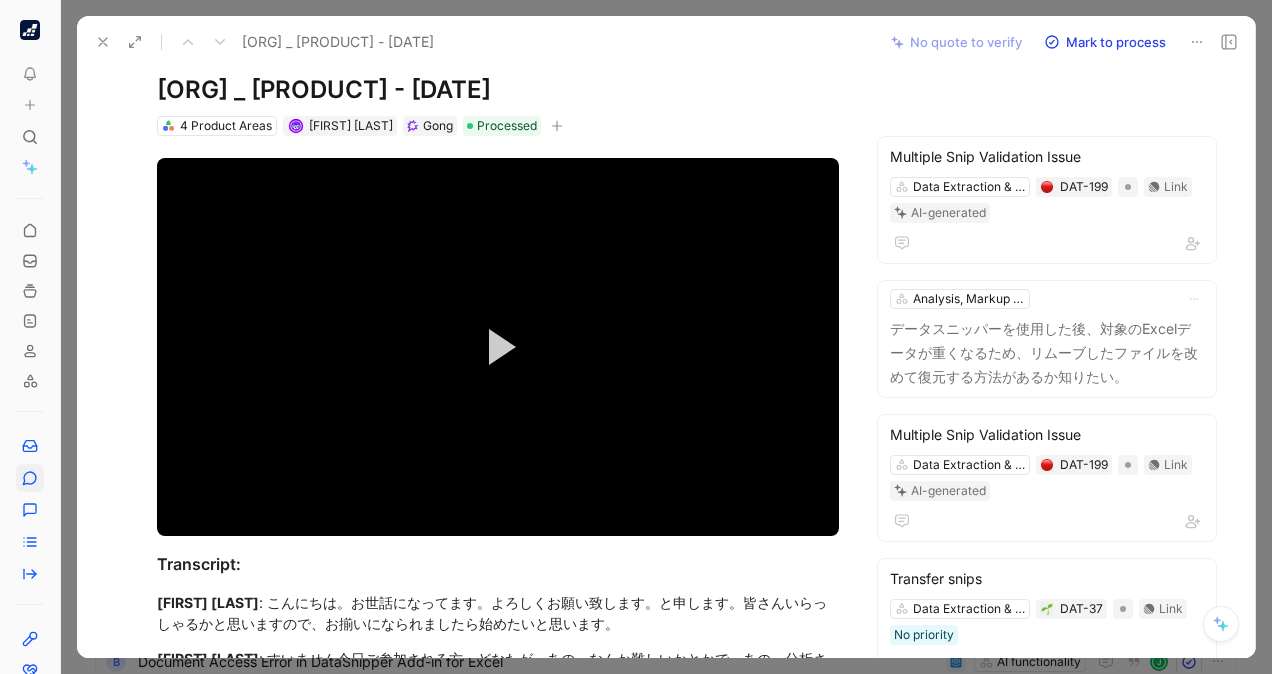 click 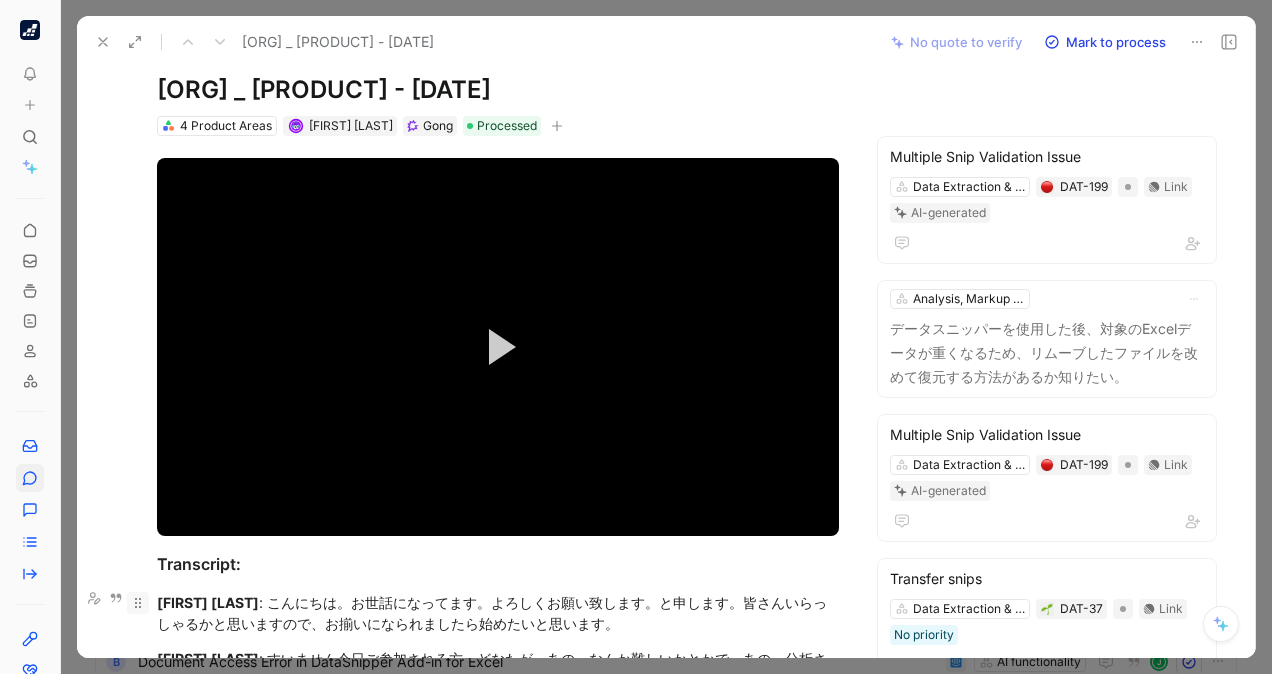 click 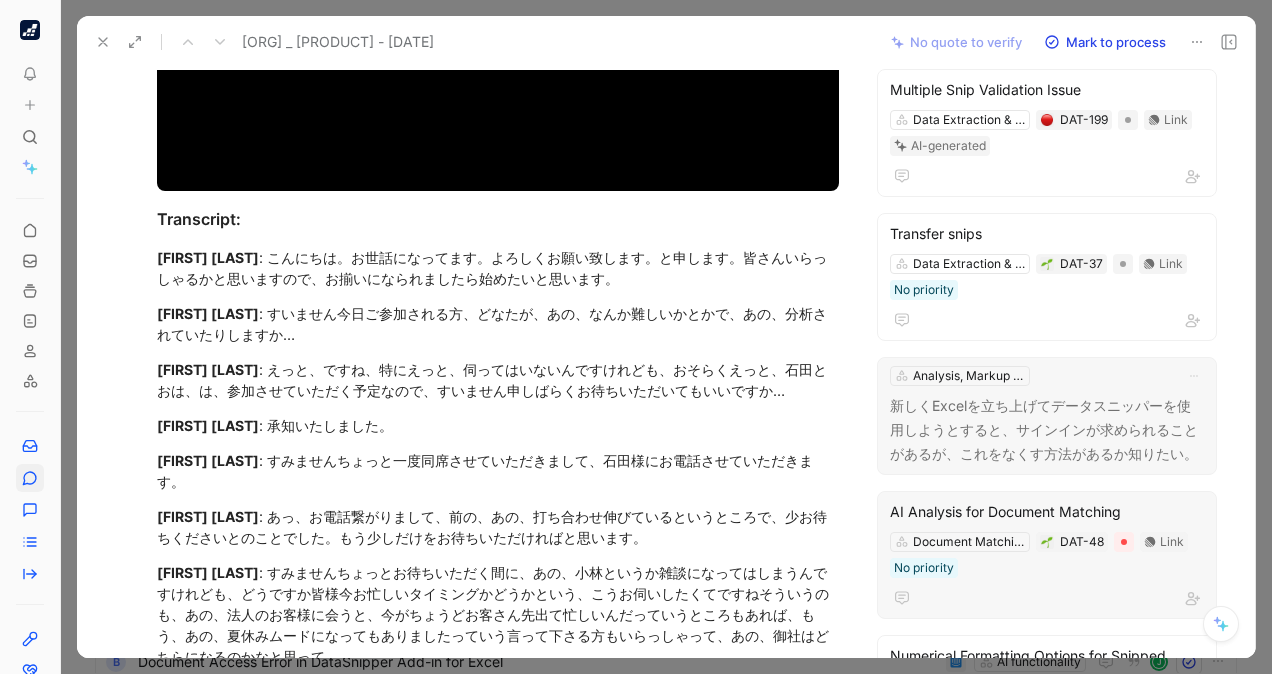 scroll, scrollTop: 566, scrollLeft: 0, axis: vertical 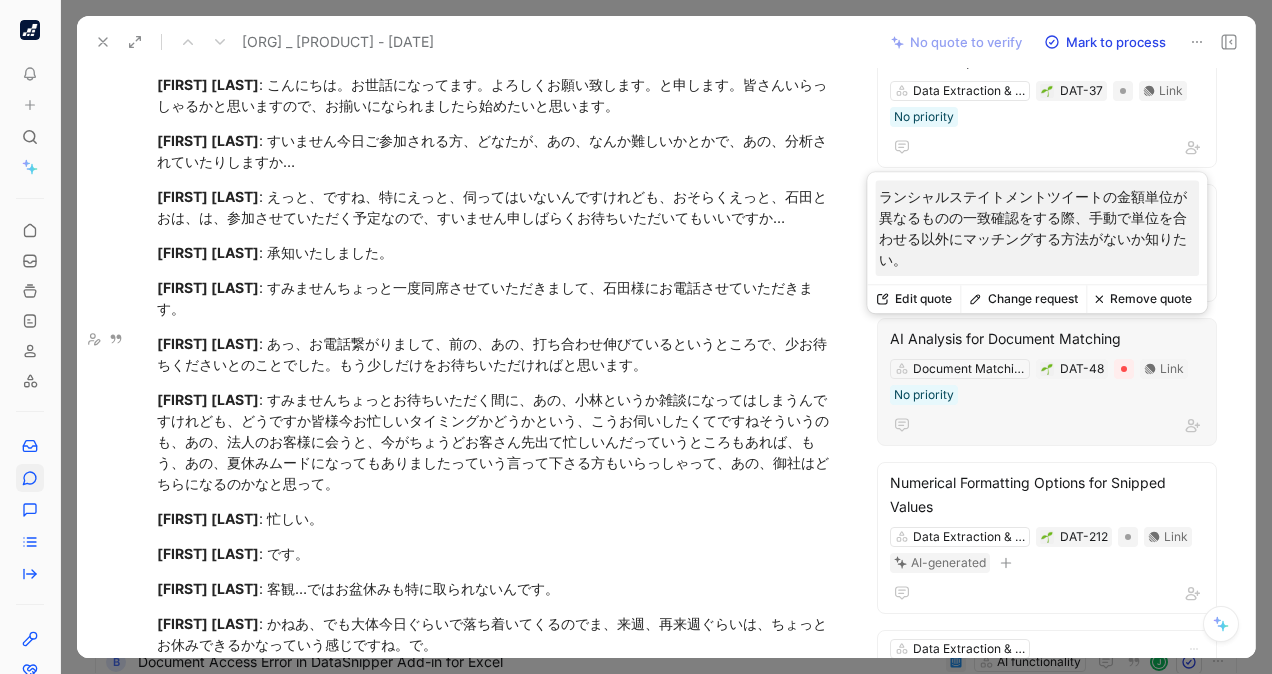 click on "AI Analysis for Document Matching" at bounding box center [1047, 339] 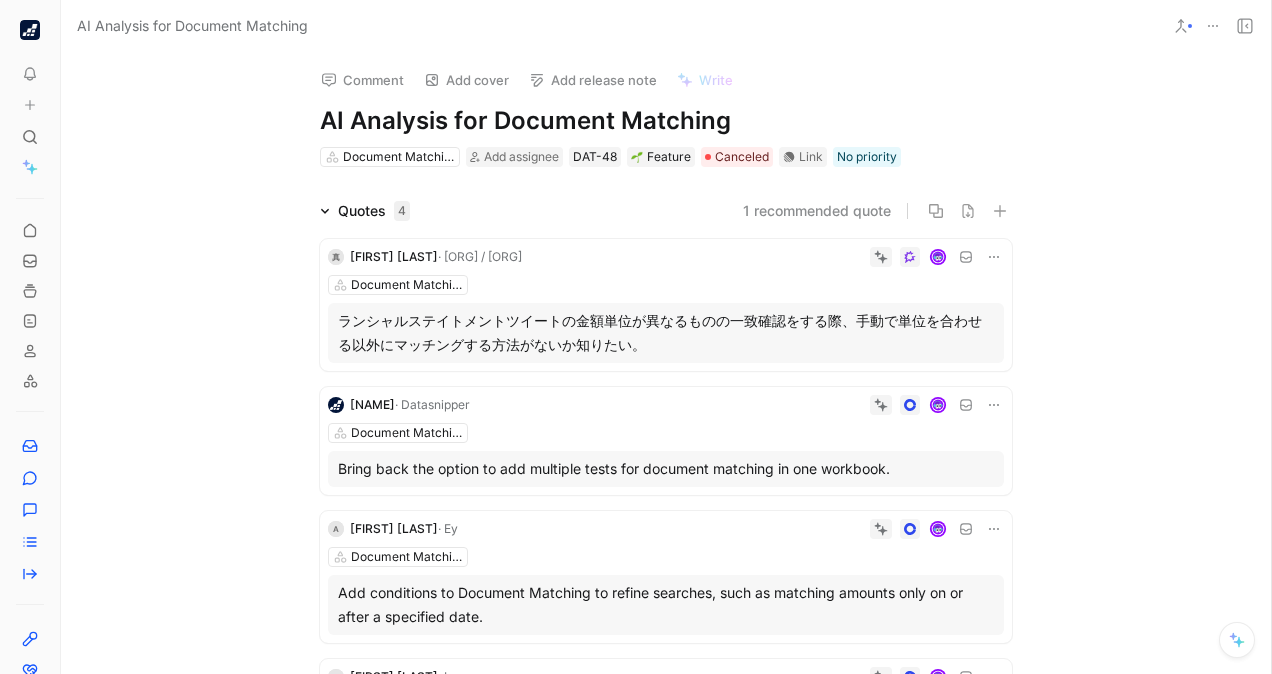 click on "ランシャルステイトメントツイートの金額単位が異なるものの一致確認をする際、手動で単位を合わせる以外にマッチングする方法がないか知りたい。" at bounding box center [666, 333] 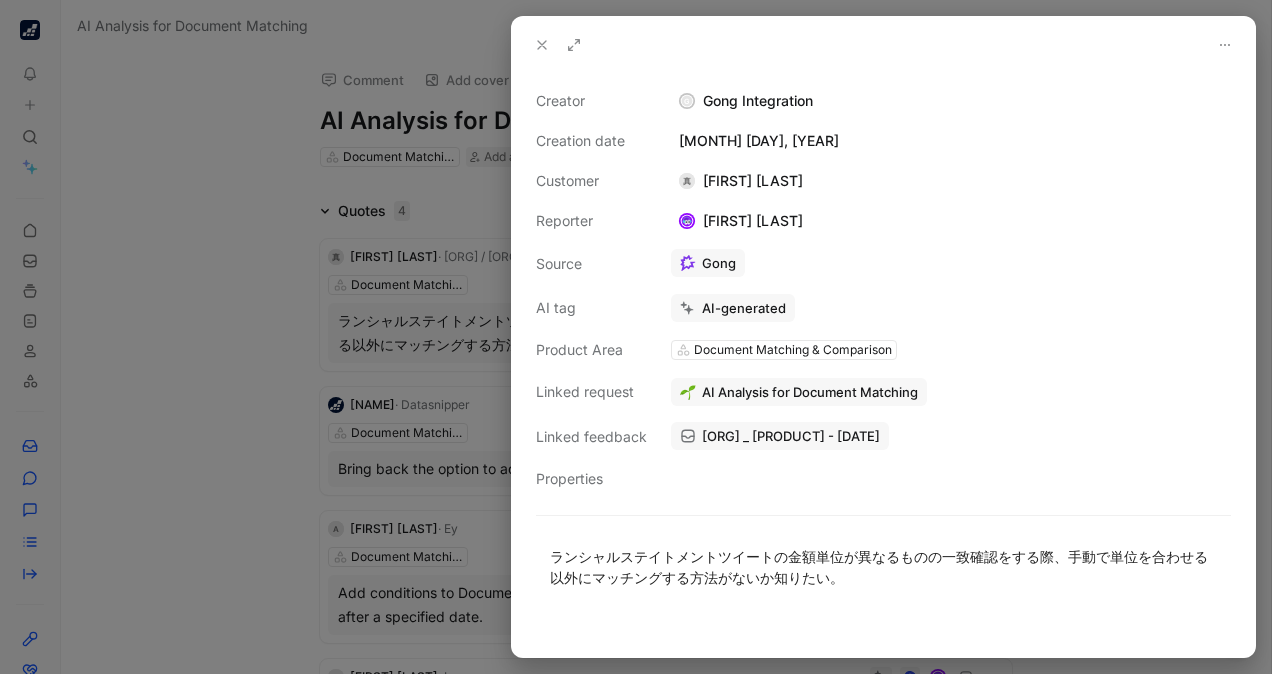 drag, startPoint x: 637, startPoint y: 326, endPoint x: 390, endPoint y: 336, distance: 247.20235 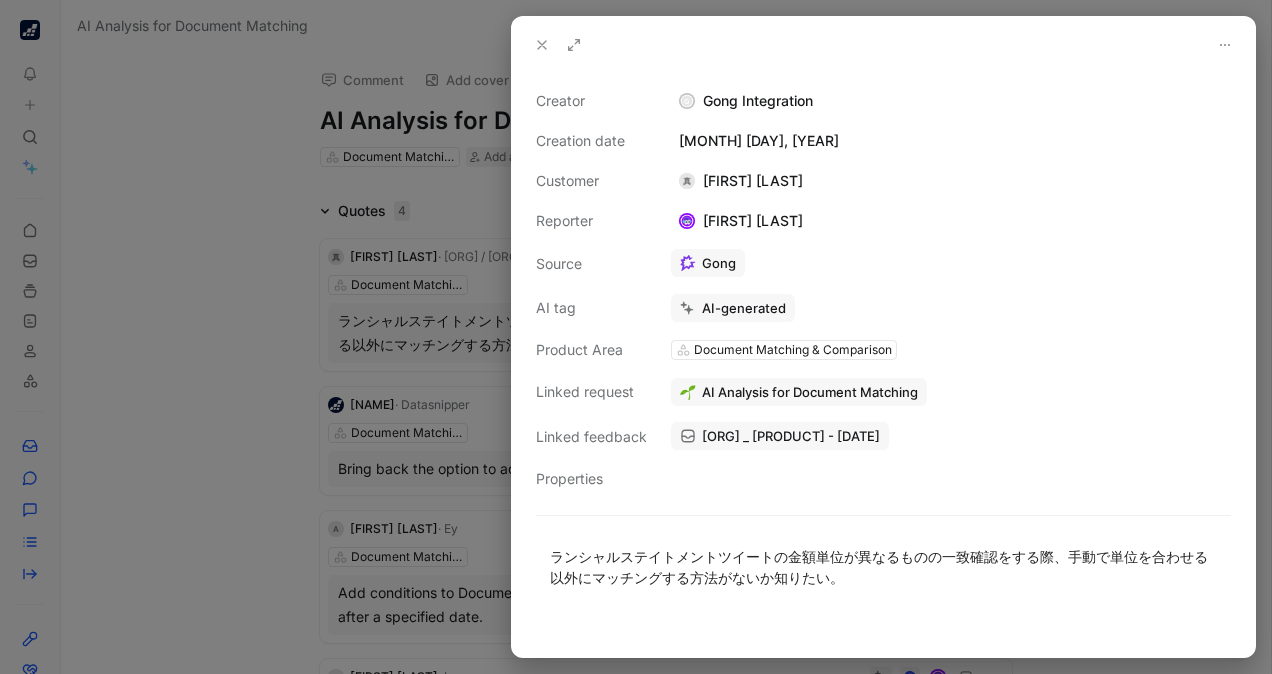 click at bounding box center (636, 337) 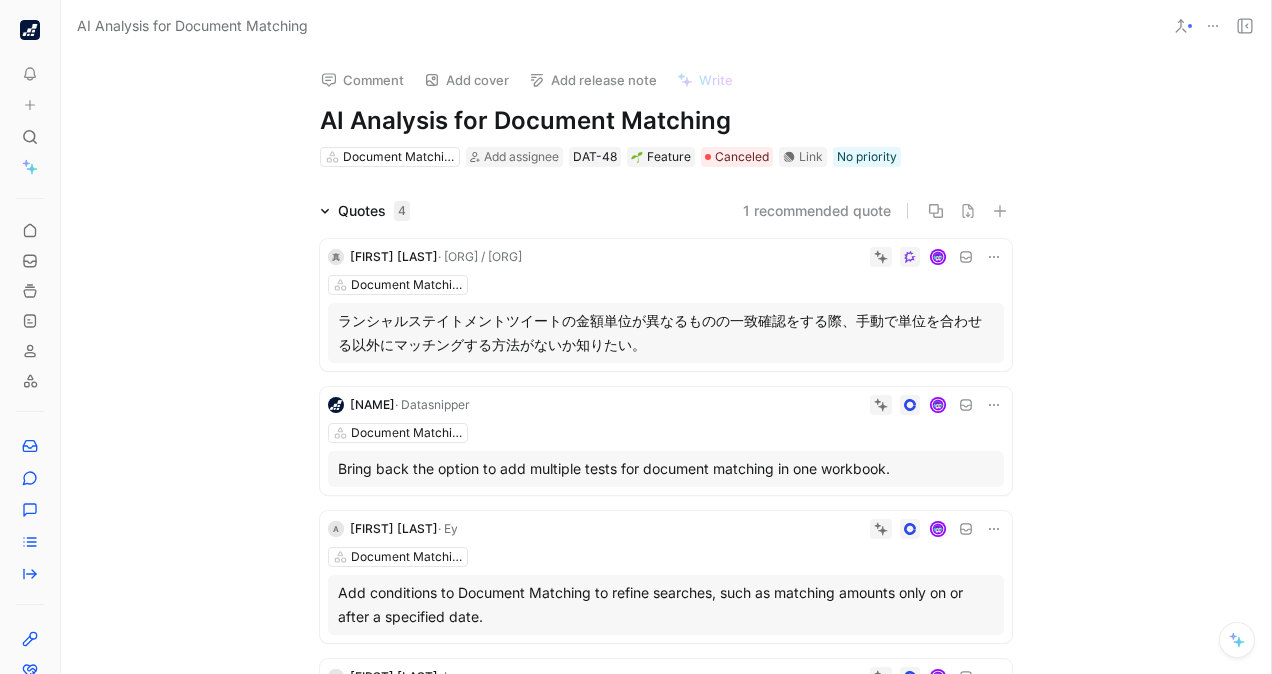 drag, startPoint x: 632, startPoint y: 338, endPoint x: 328, endPoint y: 318, distance: 304.6572 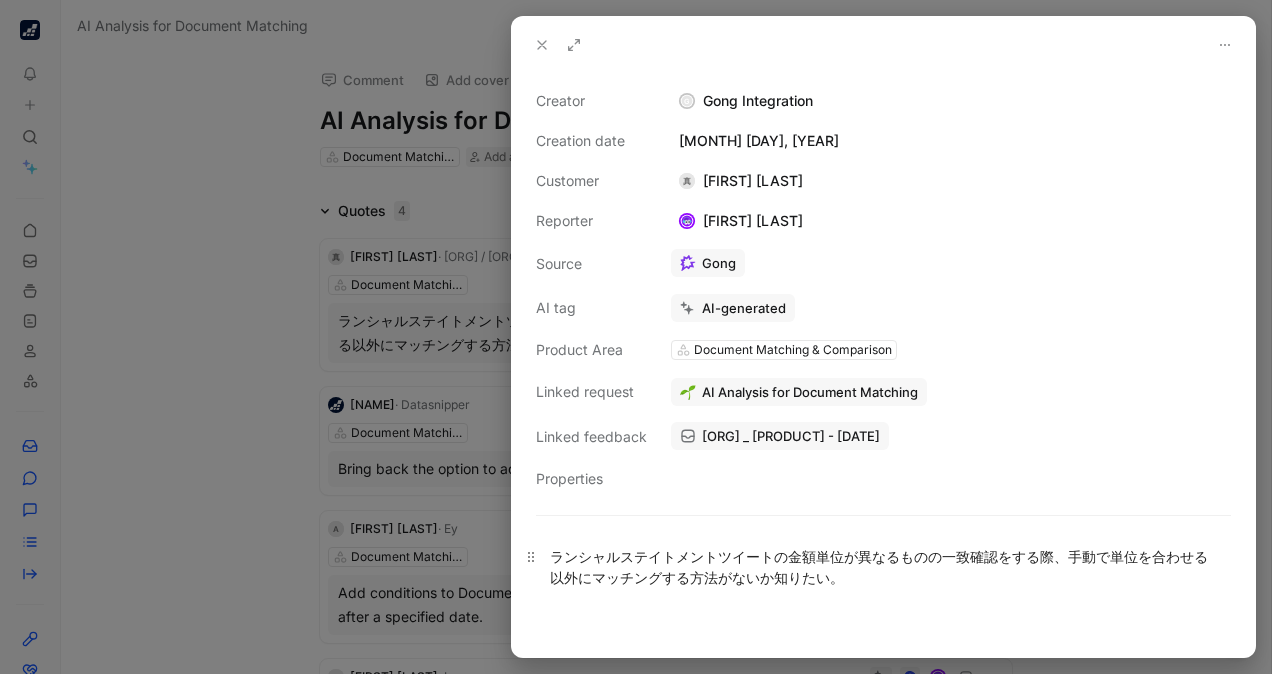click on "ランシャルステイトメントツイートの金額単位が異なるものの一致確認をする際、手動で単位を合わせる以外にマッチングする方法がないか知りたい。" at bounding box center (883, 567) 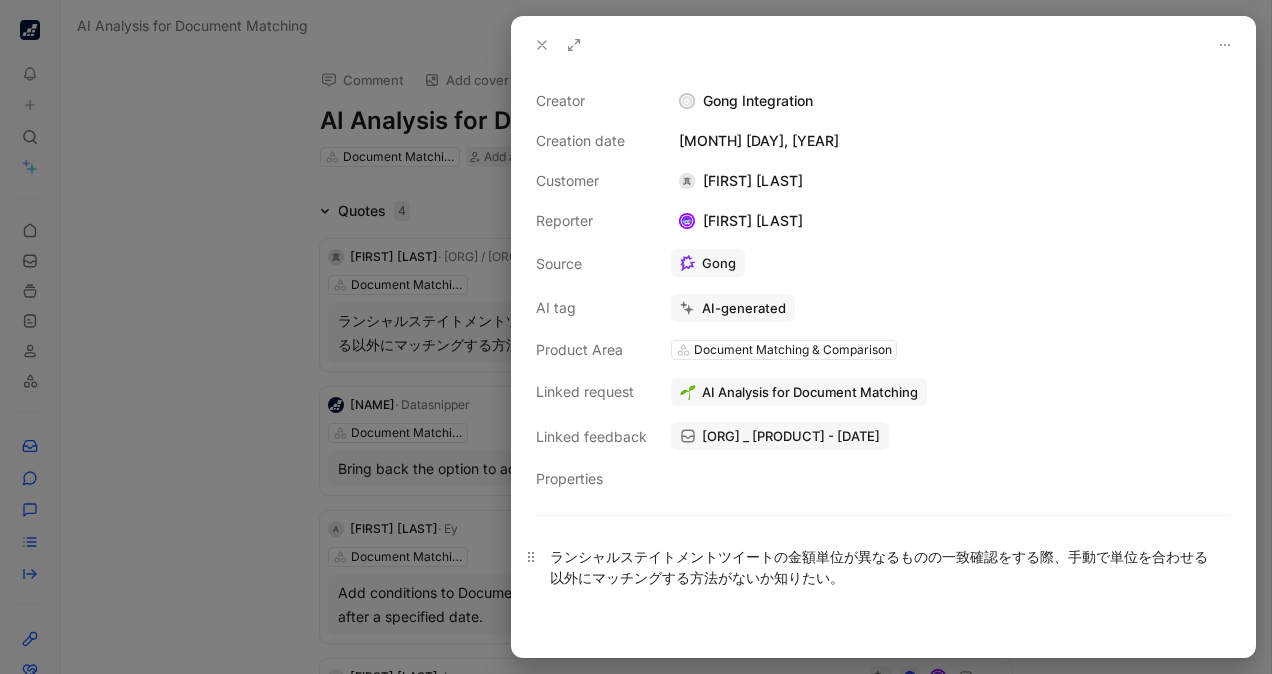 click on "ランシャルステイトメントツイートの金額単位が異なるものの一致確認をする際、手動で単位を合わせる以外にマッチングする方法がないか知りたい。" at bounding box center (883, 567) 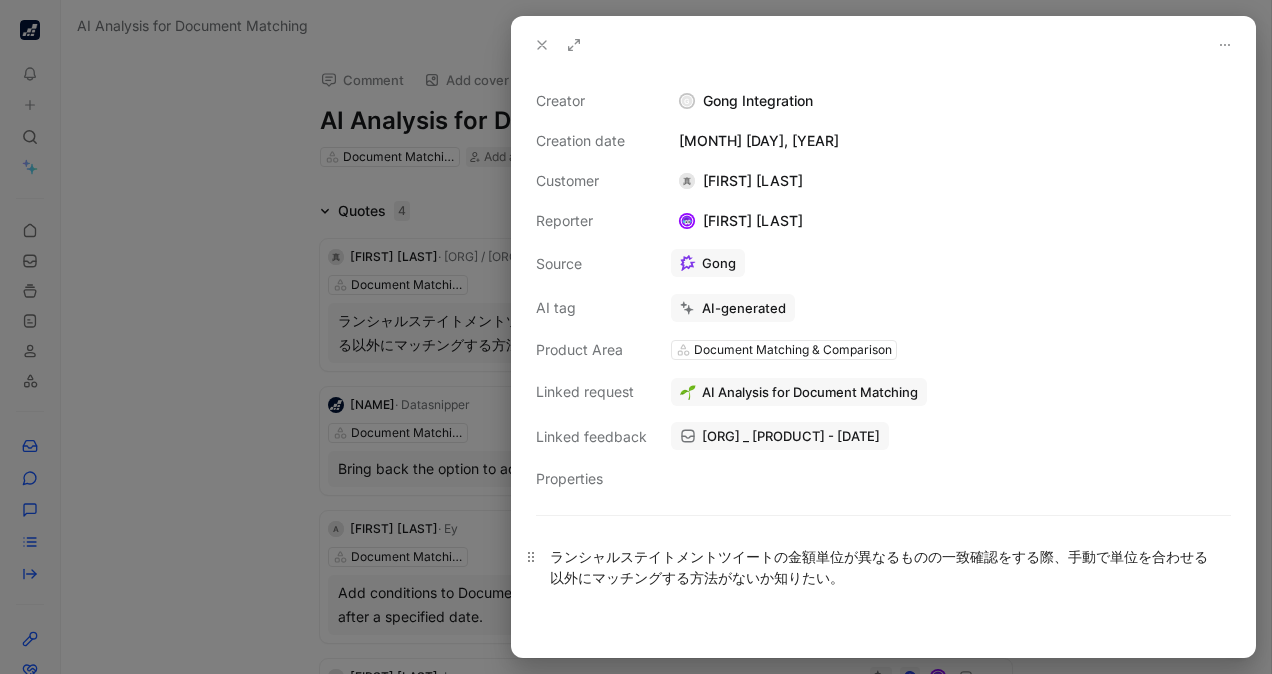 click on "ランシャルステイトメントツイートの金額単位が異なるものの一致確認をする際、手動で単位を合わせる以外にマッチングする方法がないか知りたい。" at bounding box center [883, 567] 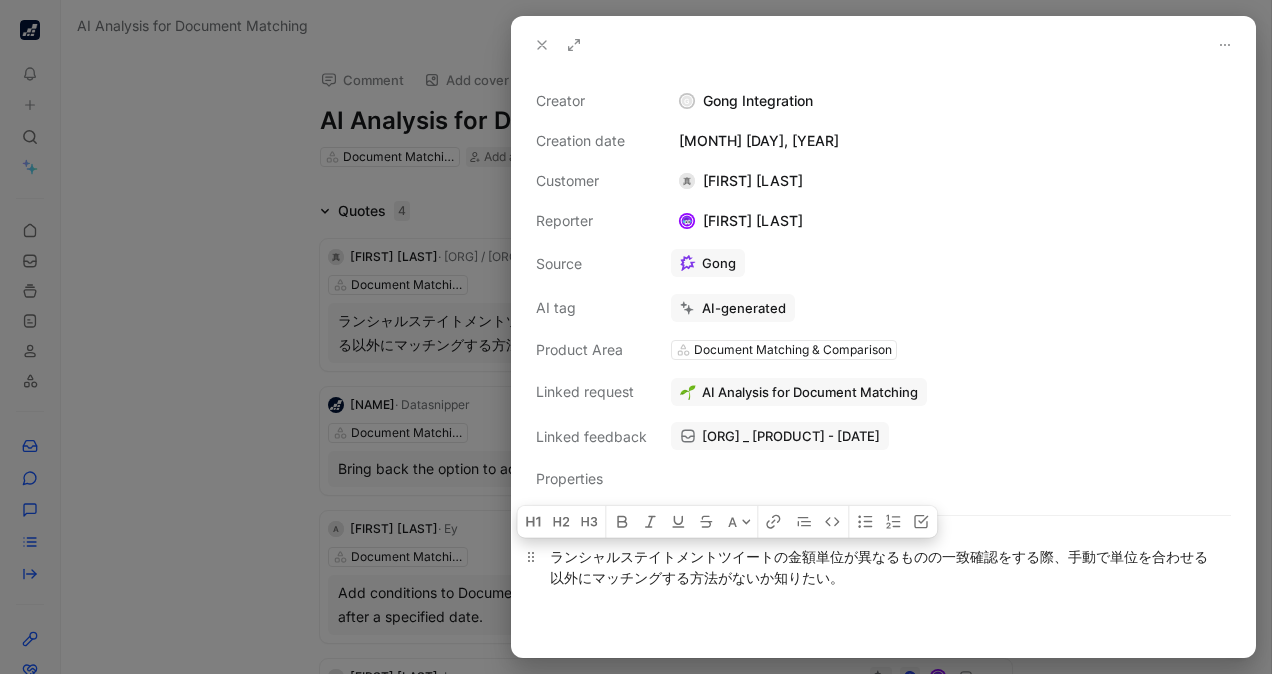 drag, startPoint x: 646, startPoint y: 560, endPoint x: 660, endPoint y: 580, distance: 24.41311 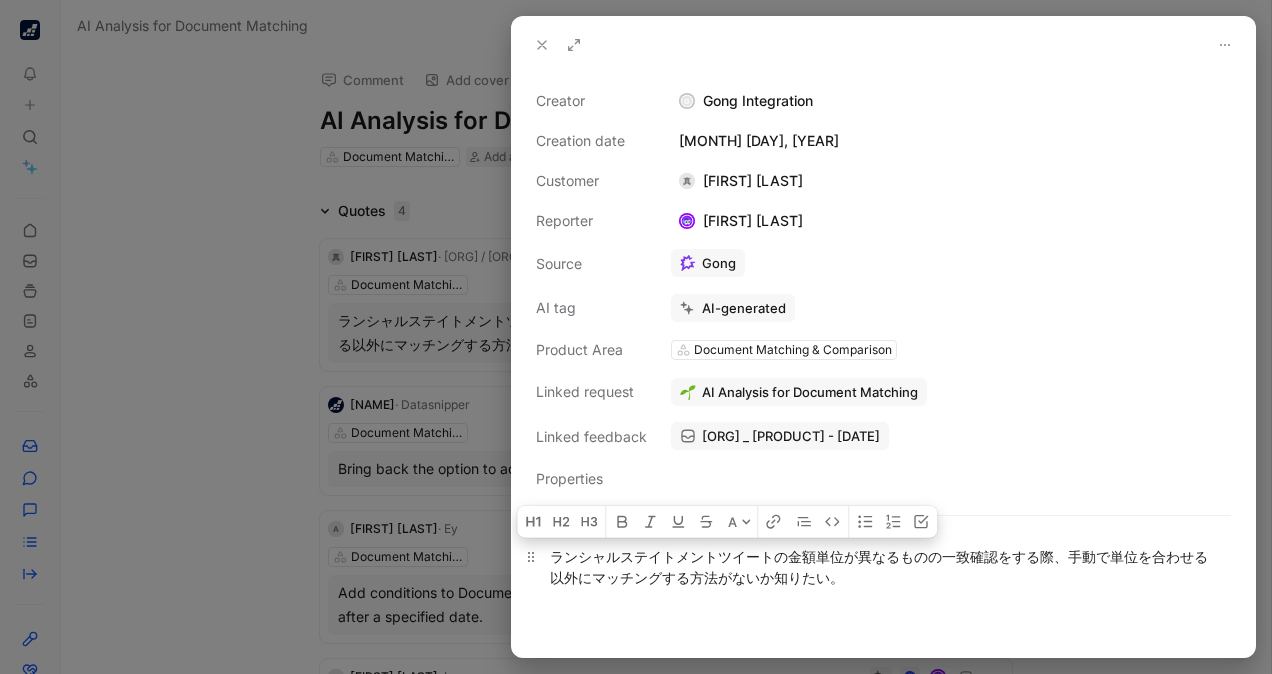 click on "ランシャルステイトメントツイートの金額単位が異なるものの一致確認をする際、手動で単位を合わせる以外にマッチングする方法がないか知りたい。" at bounding box center [883, 567] 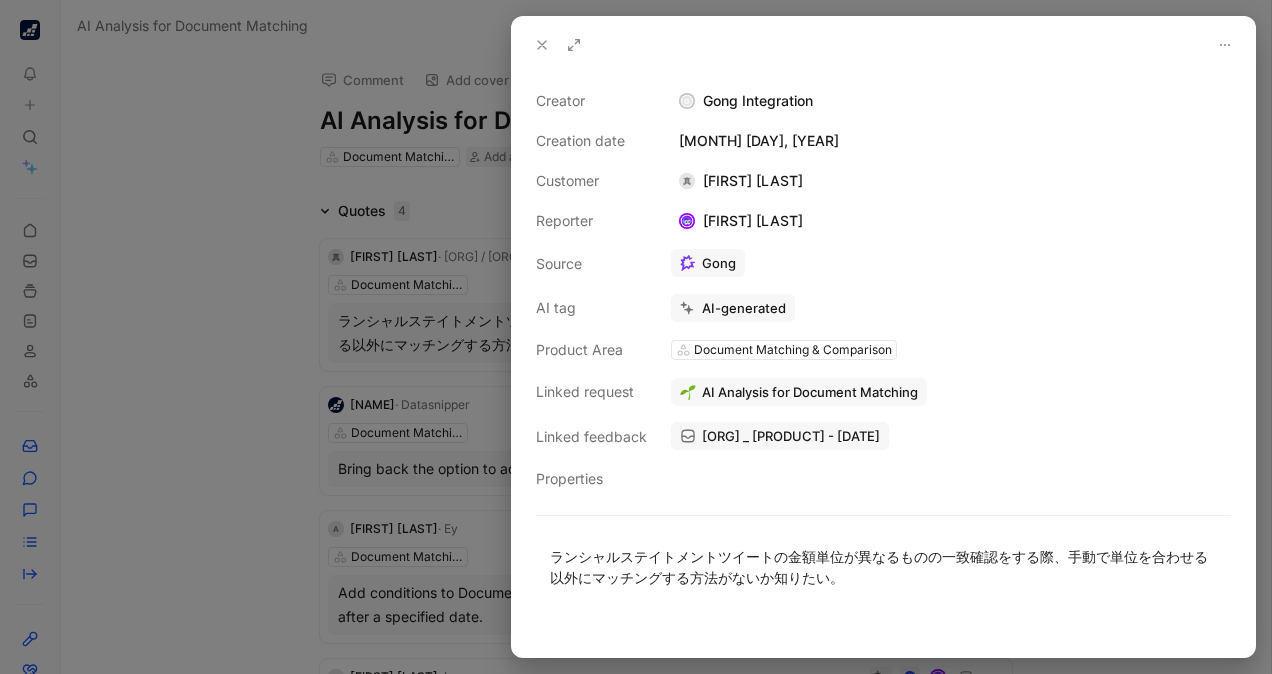 click at bounding box center [542, 45] 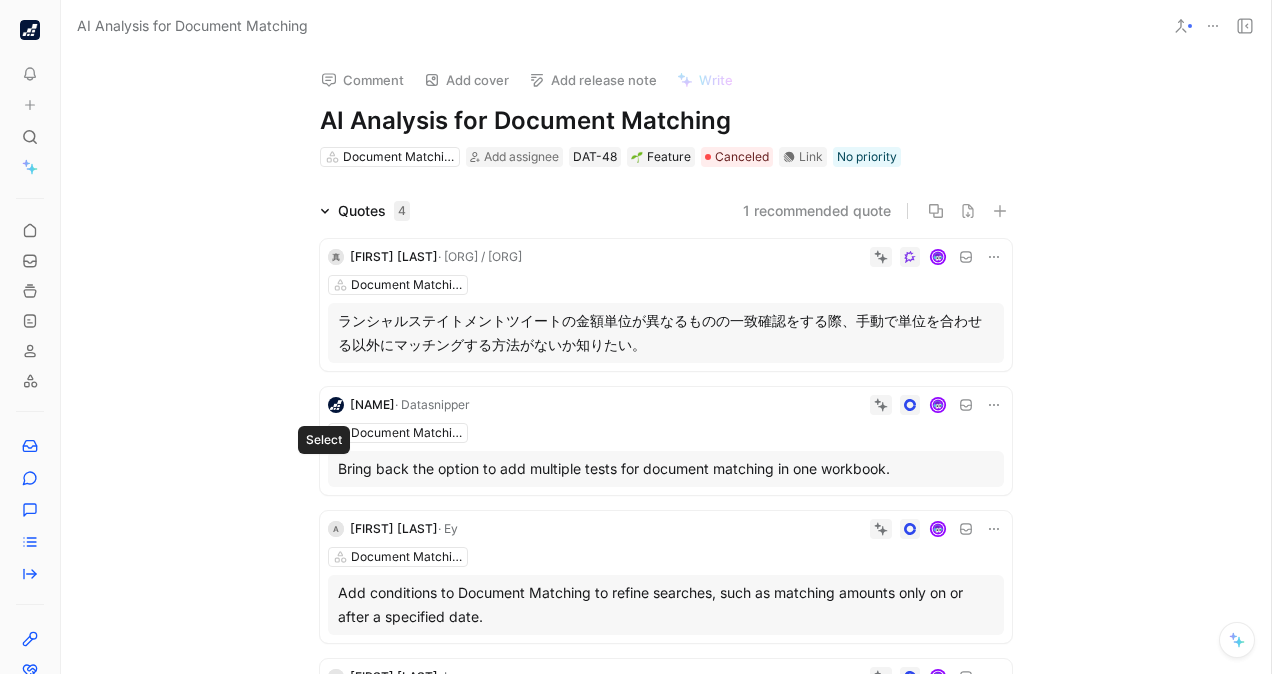 click 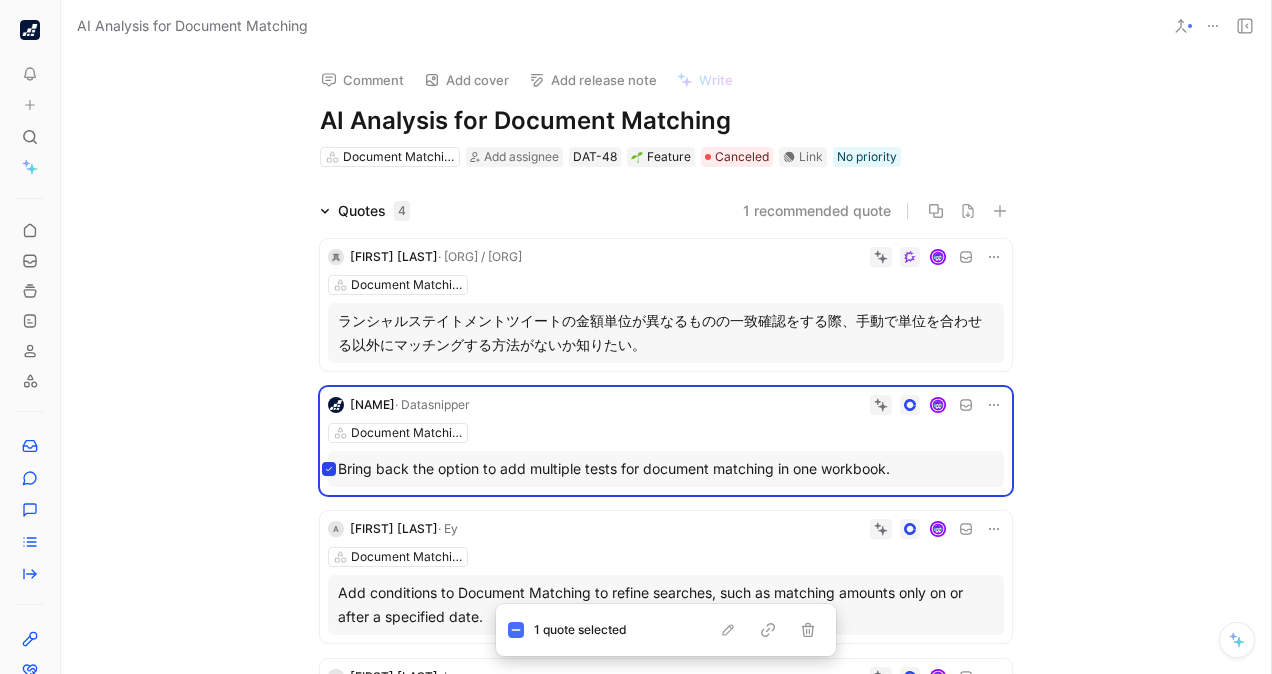 click on "Quotes 4 1 recommended quote 真 真也 [LAST]  · 和泉監査法人 / IZUMI Audit Document Matching & Comparison ランシャルステイトメントツイートの金額単位が異なるものの一致確認をする際、手動で単位を合わせる以外にマッチングする方法がないか知りたい。 Candide [LAST]  · Datasnipper Document Matching & Comparison Bring back the option to add multiple tests for document matching in one workbook. A Andrew [LAST]  · Ey Document Matching & Comparison Add conditions to Document Matching to refine searches, such as matching amounts only on or after a specified date. L Lukas [LAST]  · Icon Document Matching & Comparison Feature: Add capability to handle currency conversions in document matching by allowing users to input exchange rates and automatically convert values for comparison, particularly useful when dealing with reporting packages in different currencies" at bounding box center (666, 511) 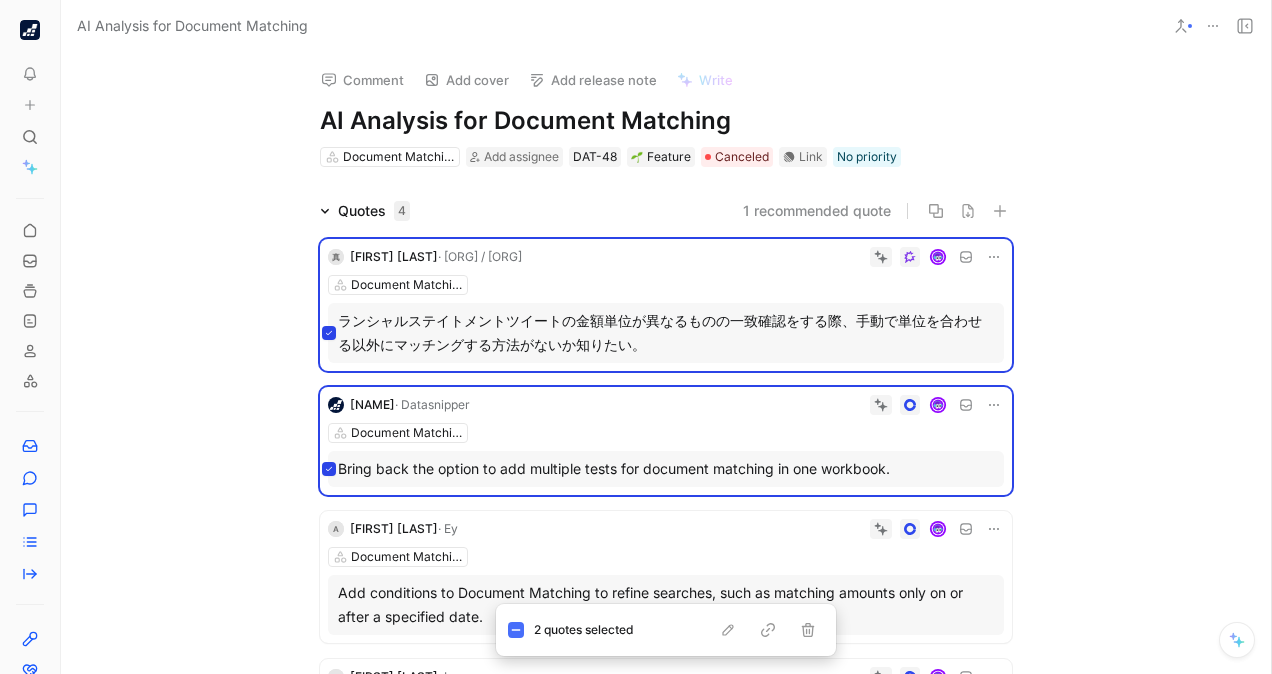 drag, startPoint x: 664, startPoint y: 339, endPoint x: 320, endPoint y: 304, distance: 345.77594 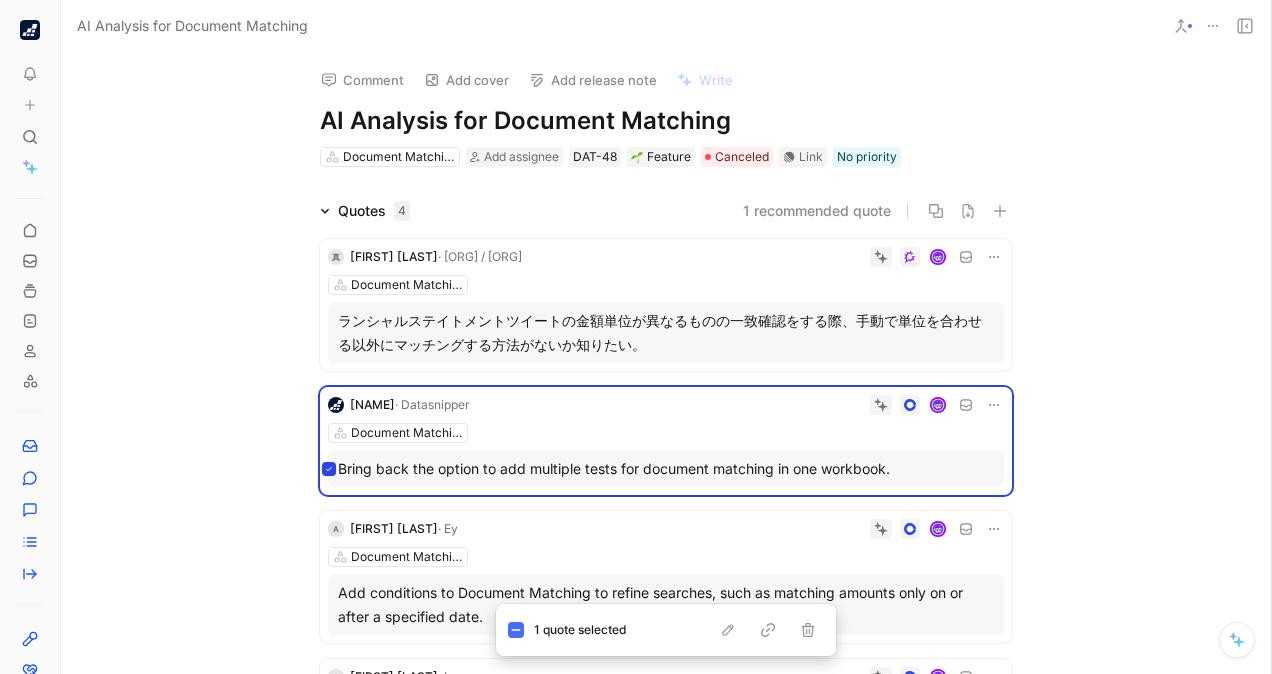 drag, startPoint x: 357, startPoint y: 208, endPoint x: 255, endPoint y: 314, distance: 147.10541 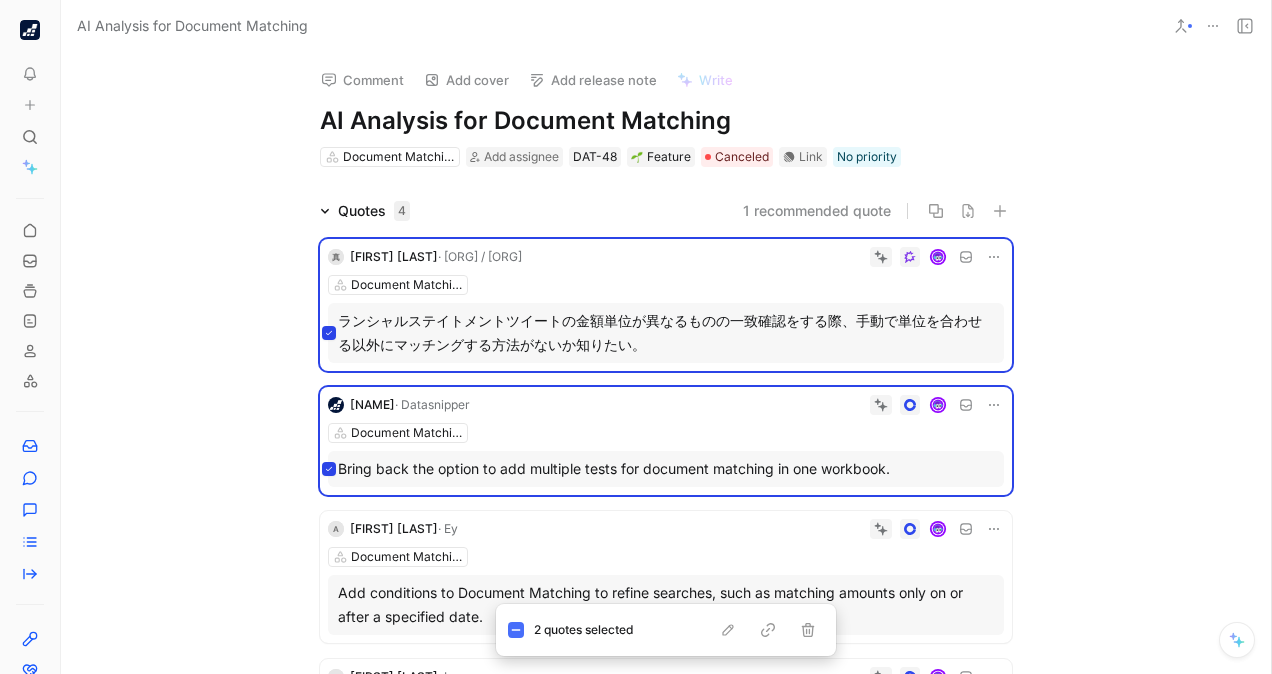 click on "Quotes 4 1 recommended quote 真 真也 [LAST]  · 和泉監査法人 / IZUMI Audit Document Matching & Comparison ランシャルステイトメントツイートの金額単位が異なるものの一致確認をする際、手動で単位を合わせる以外にマッチングする方法がないか知りたい。 Candide [LAST]  · Datasnipper Document Matching & Comparison Bring back the option to add multiple tests for document matching in one workbook. A Andrew [LAST]  · Ey Document Matching & Comparison Add conditions to Document Matching to refine searches, such as matching amounts only on or after a specified date. L Lukas [LAST]  · Icon Document Matching & Comparison Feature: Add capability to handle currency conversions in document matching by allowing users to input exchange rates and automatically convert values for comparison, particularly useful when dealing with reporting packages in different currencies" at bounding box center [666, 511] 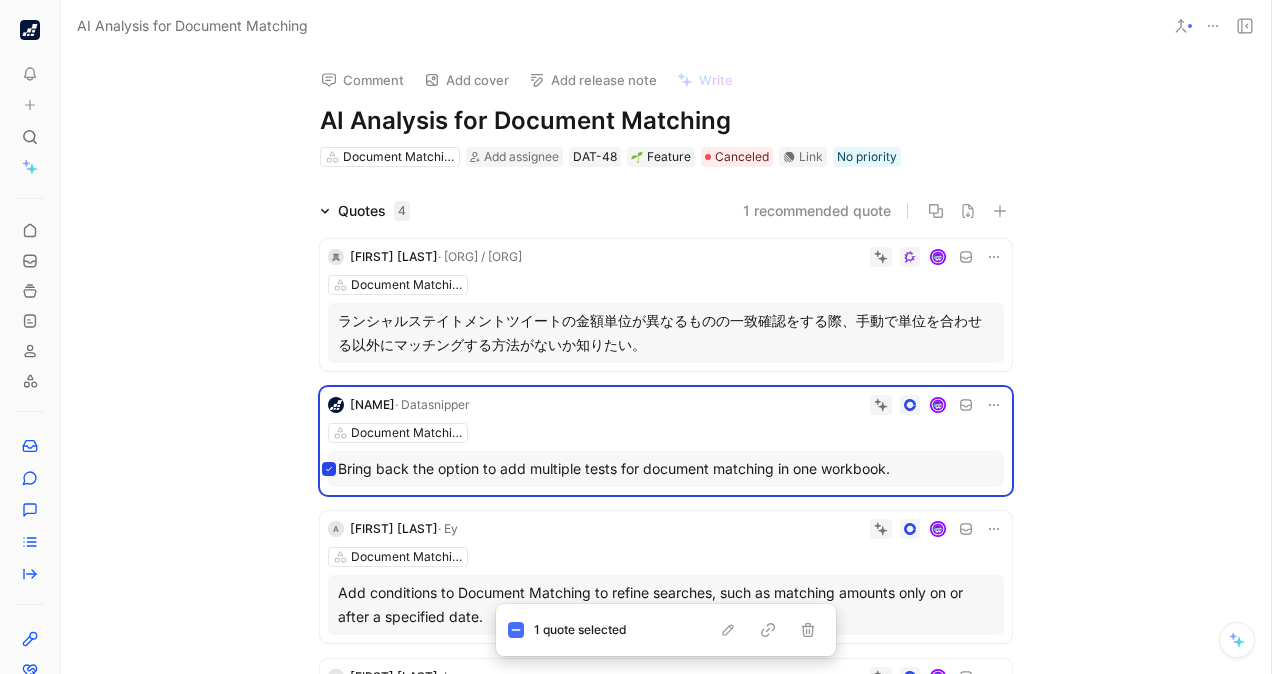 click 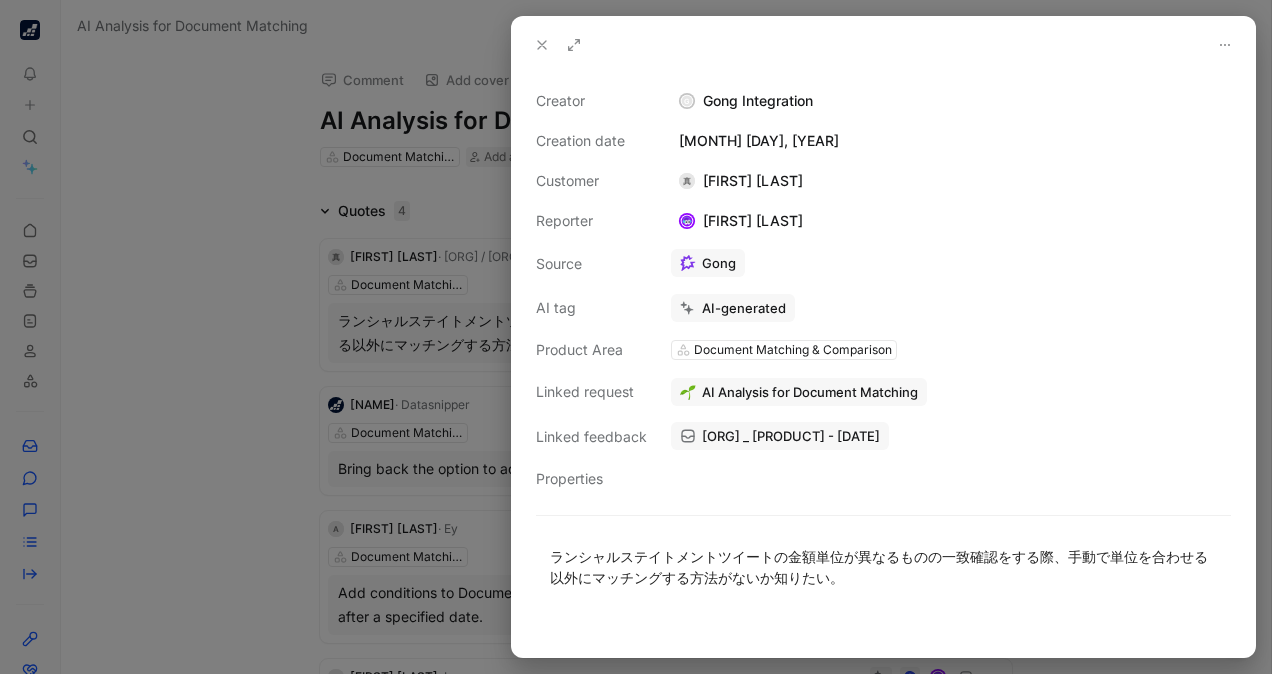 click at bounding box center (636, 337) 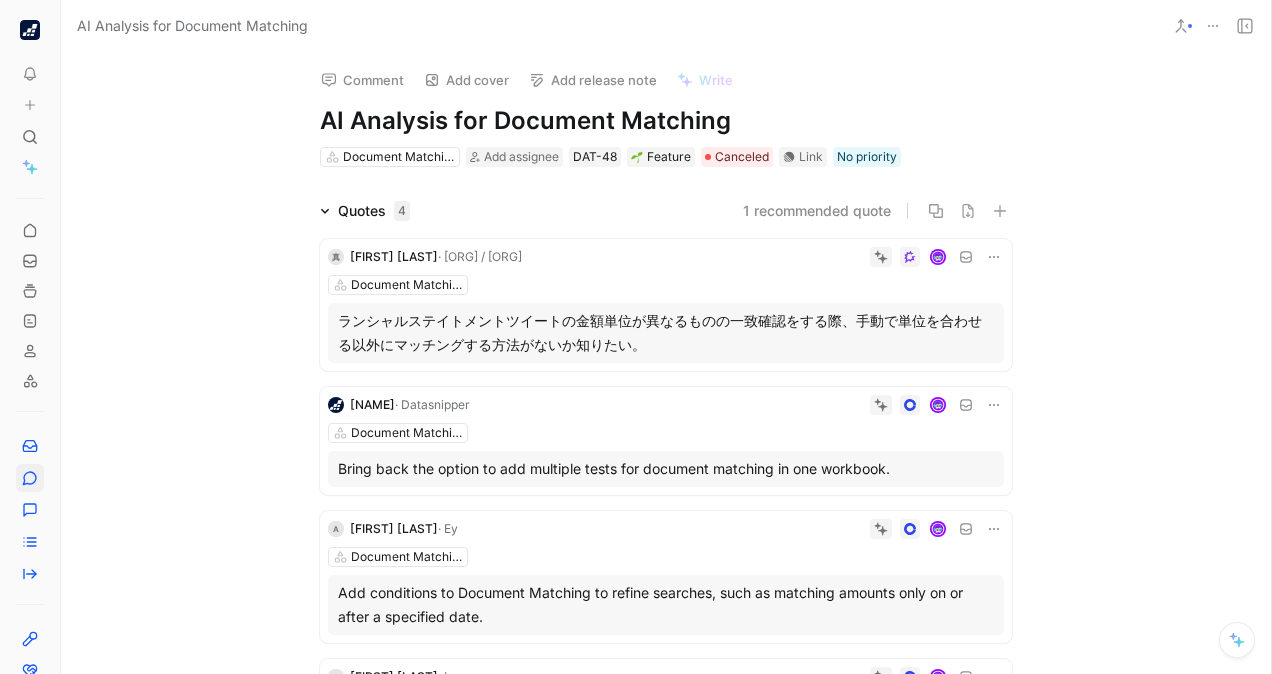 click 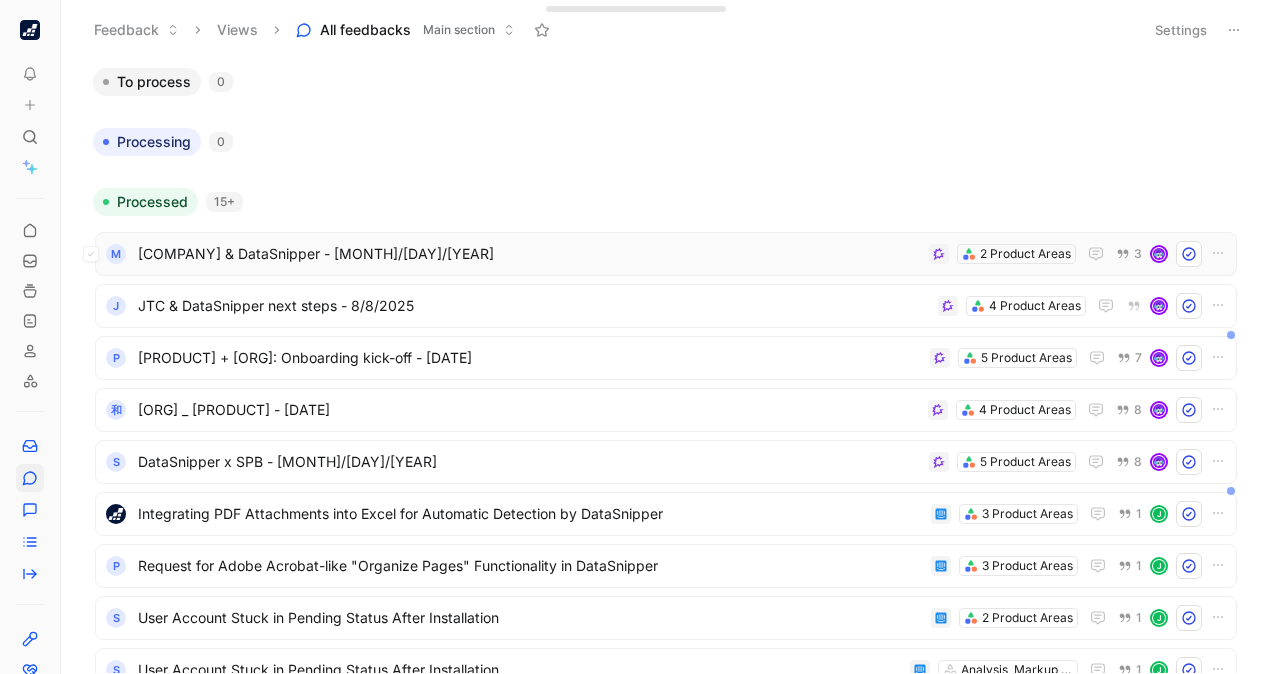 click on "[COMPANY] & DataSnipper - [MONTH]/[DAY]/[YEAR]" at bounding box center (529, 254) 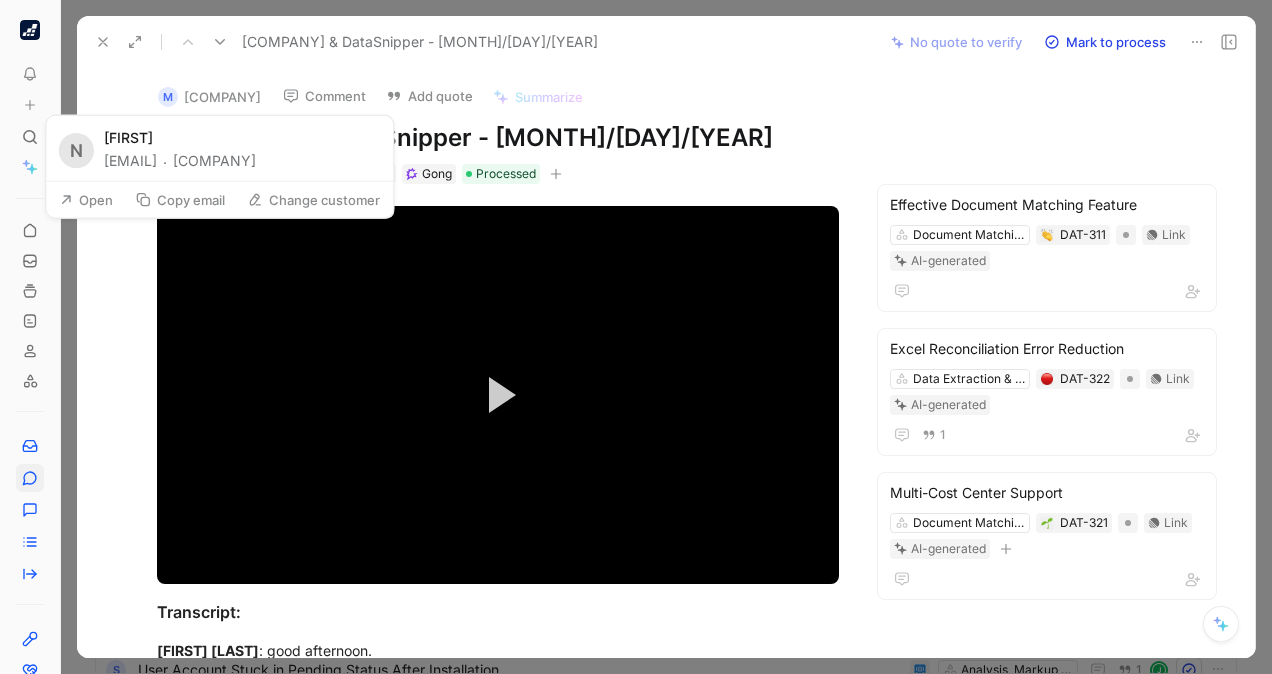 click on "M Mawaker Trading FZE" at bounding box center [209, 97] 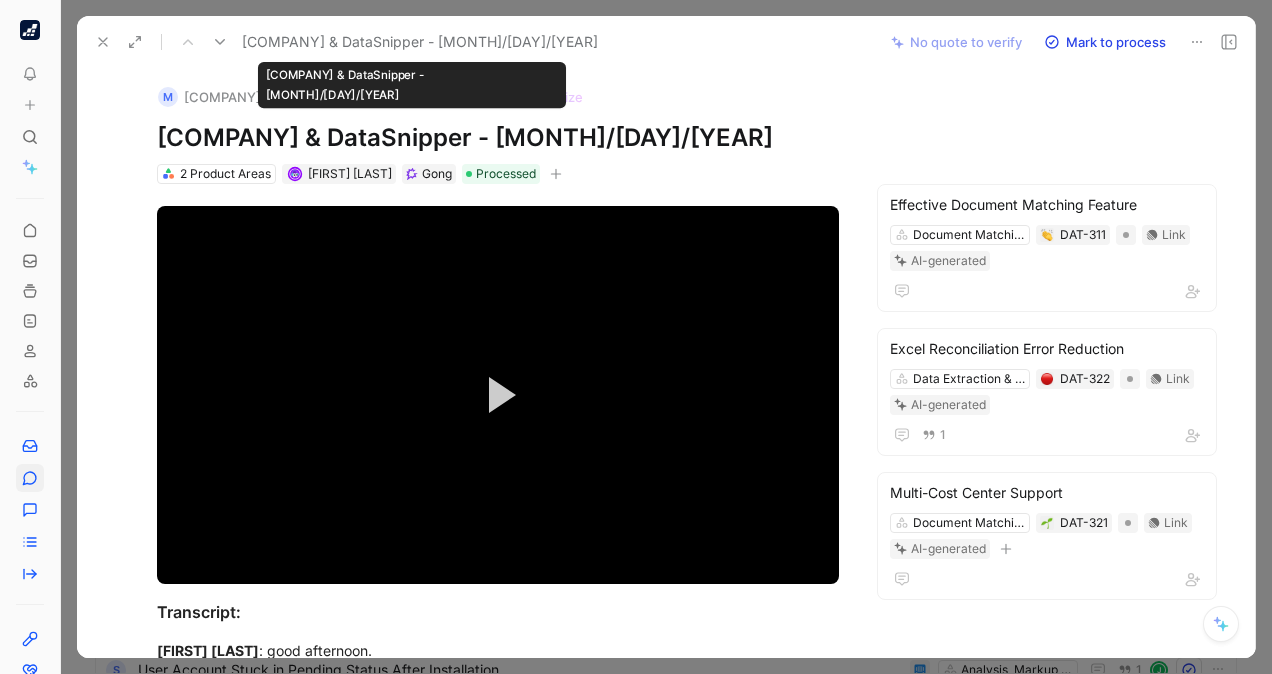 click on "[COMPANY] & DataSnipper - [MONTH]/[DAY]/[YEAR]" at bounding box center [420, 42] 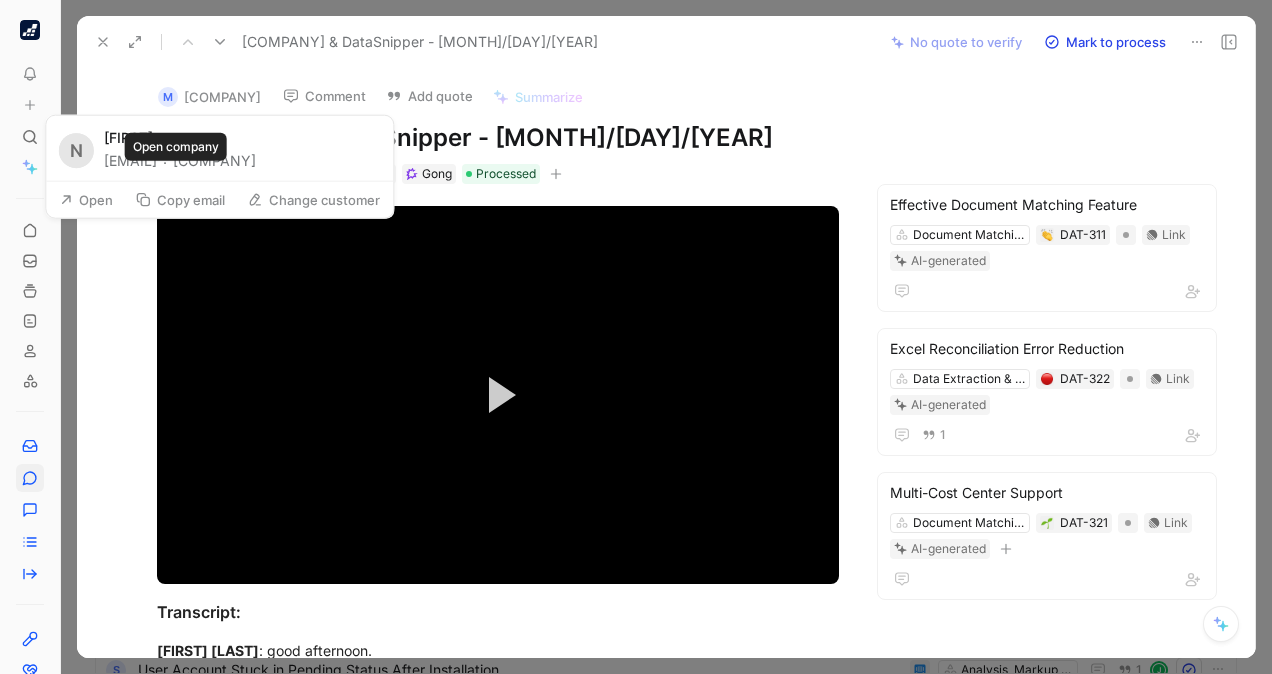 click on "[COMPANY]" at bounding box center (214, 161) 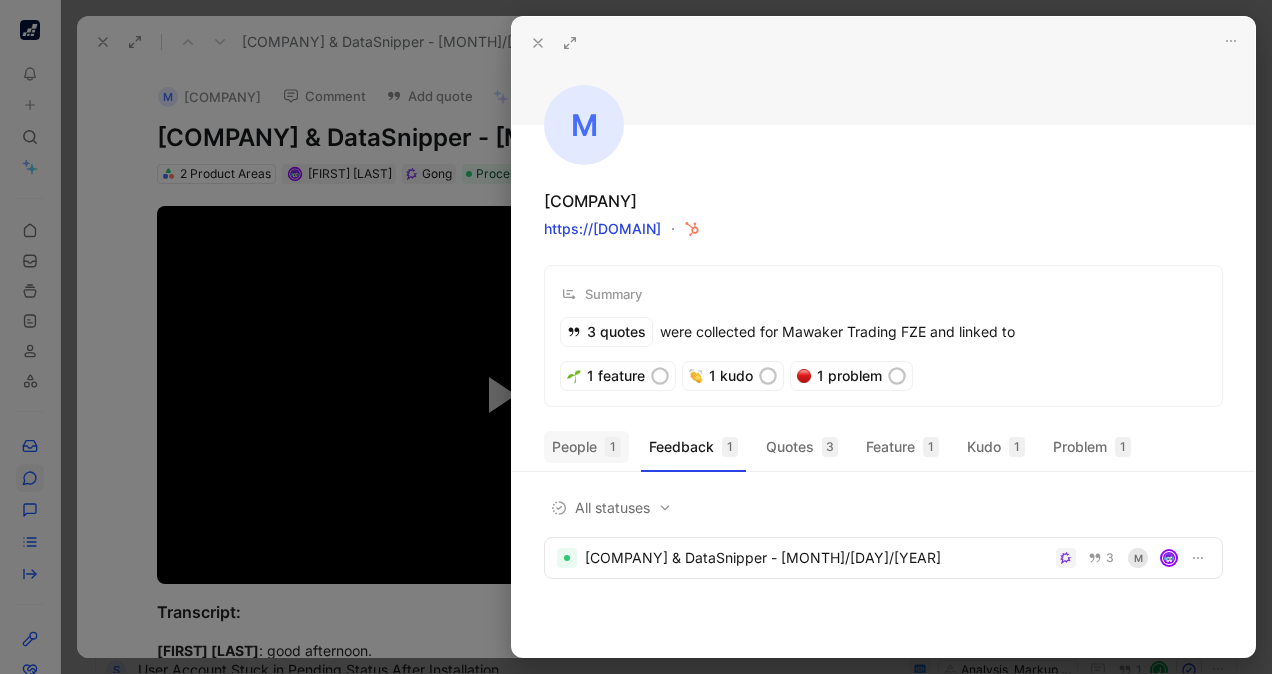click on "People 1" at bounding box center (586, 447) 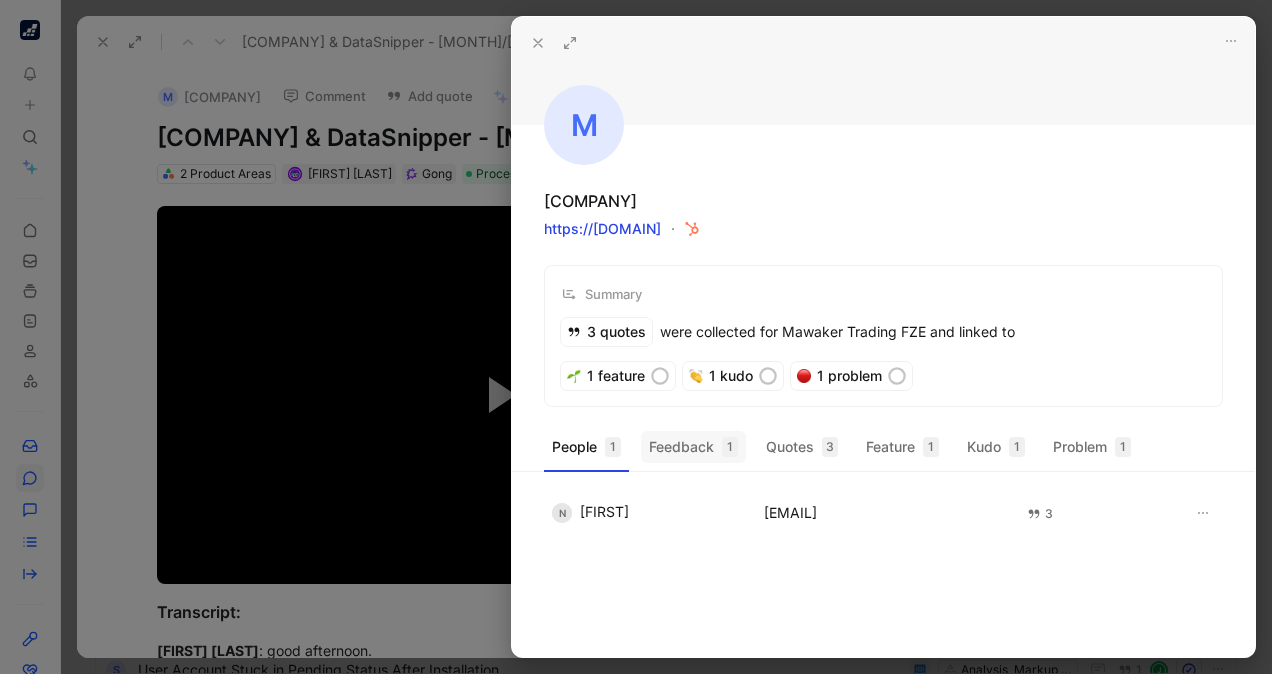 click on "Feedback 1" at bounding box center [693, 447] 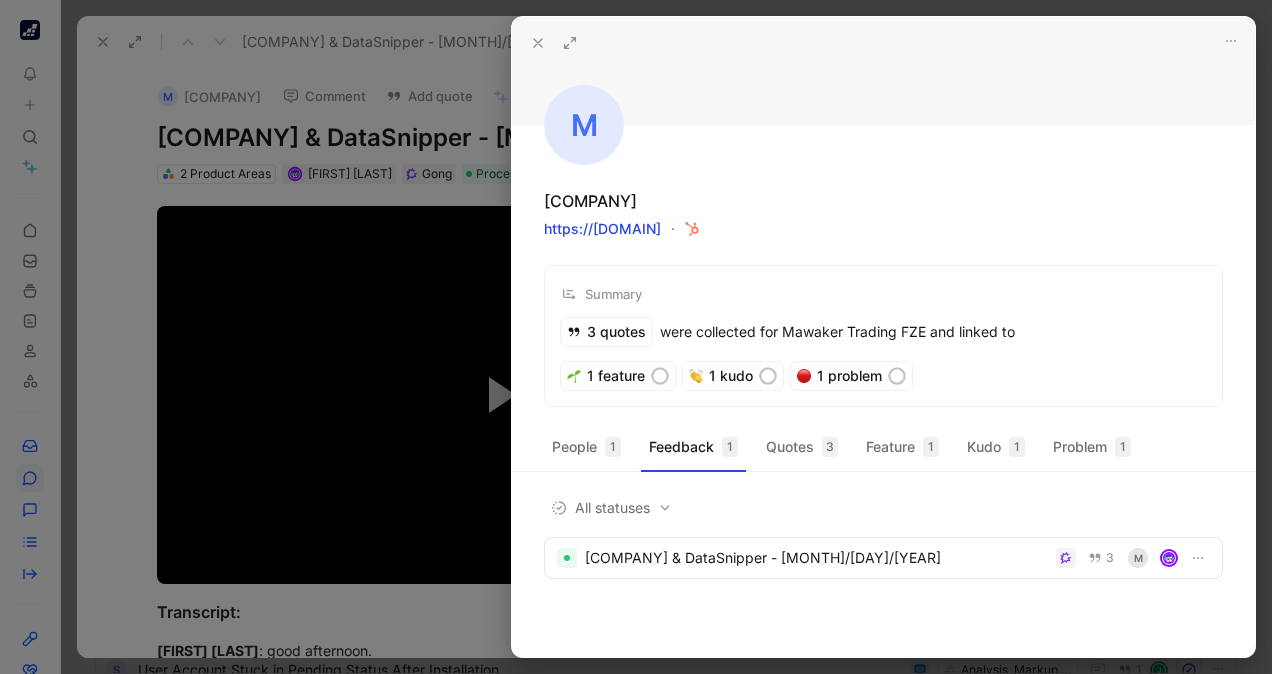 click 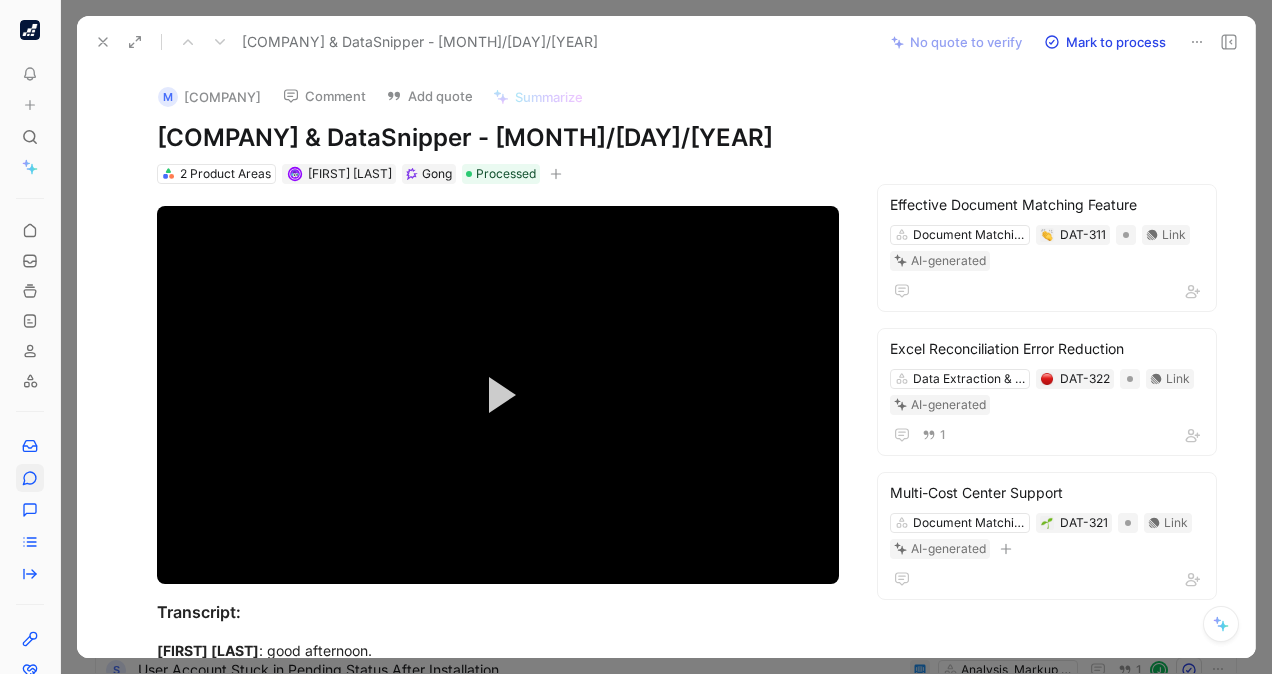 click on "[COMPANY] & DataSnipper - [MONTH]/[DAY]/[YEAR]" at bounding box center [480, 42] 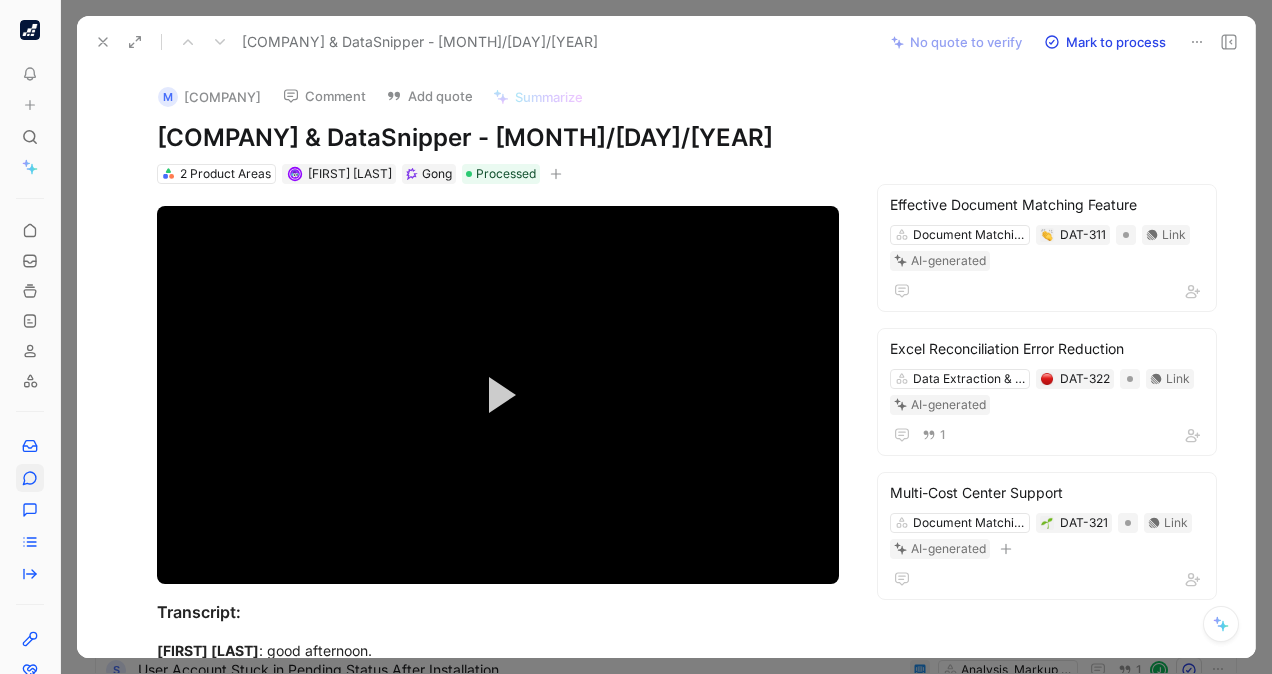 click at bounding box center [103, 42] 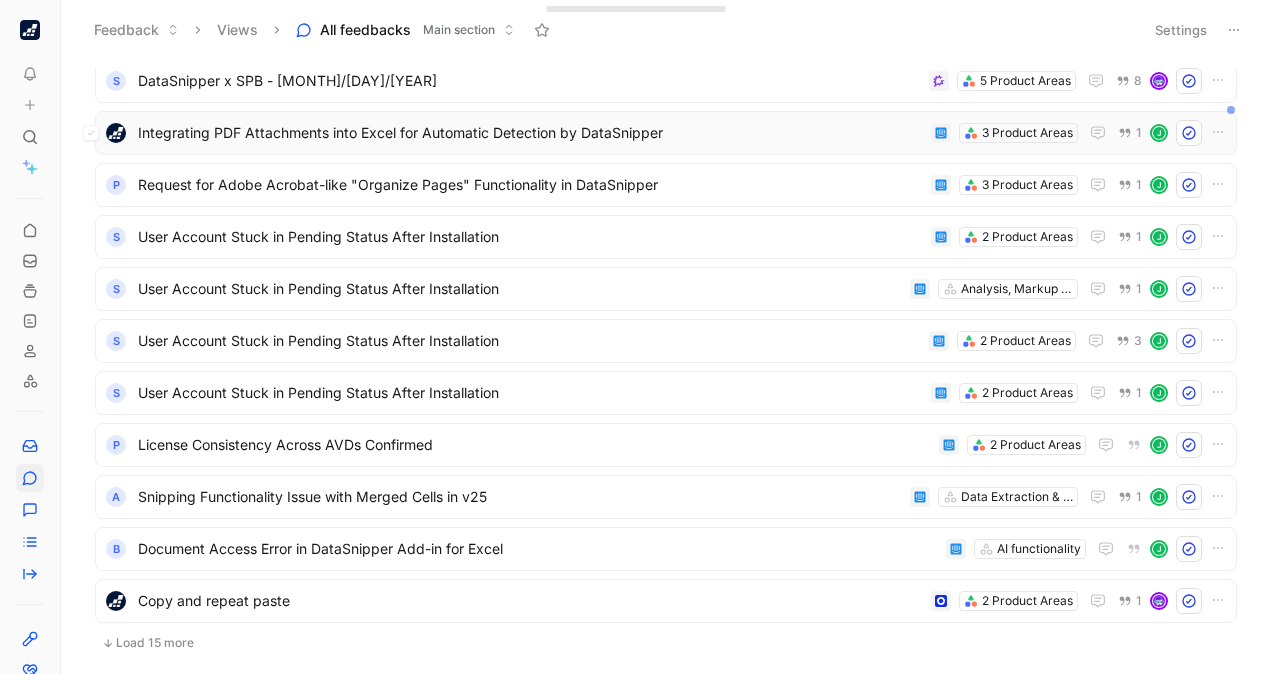 scroll, scrollTop: 380, scrollLeft: 0, axis: vertical 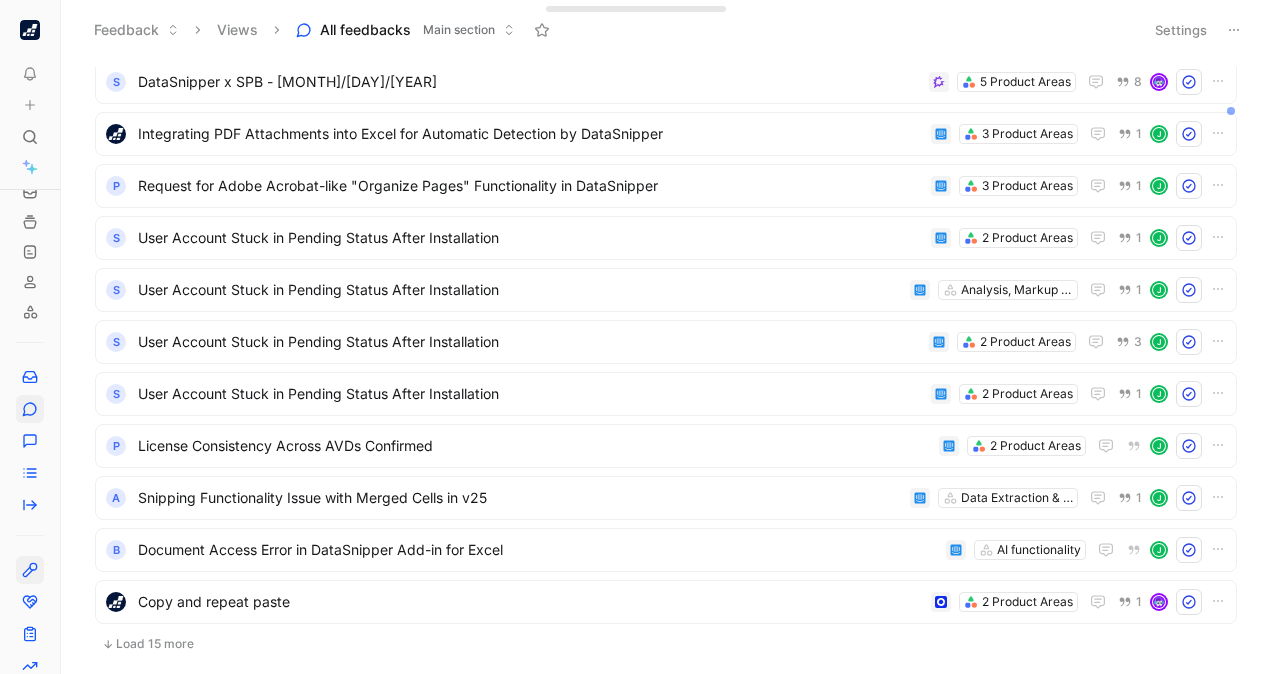 click 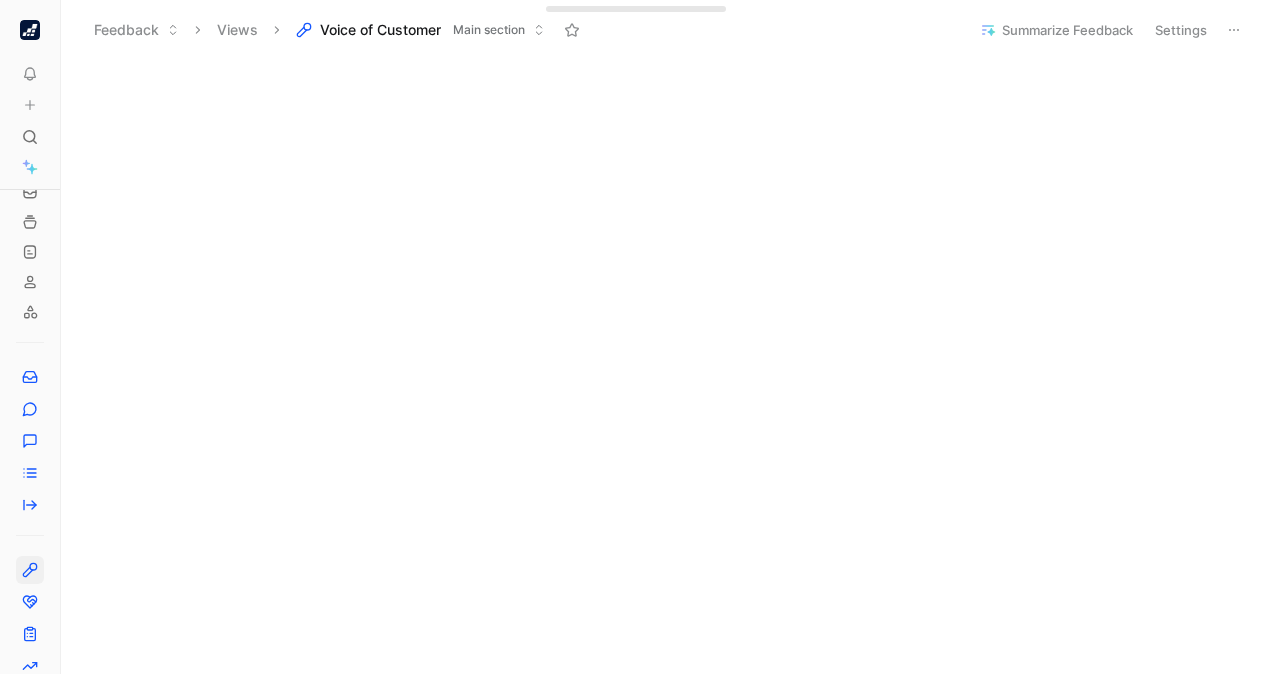 scroll, scrollTop: 438, scrollLeft: 0, axis: vertical 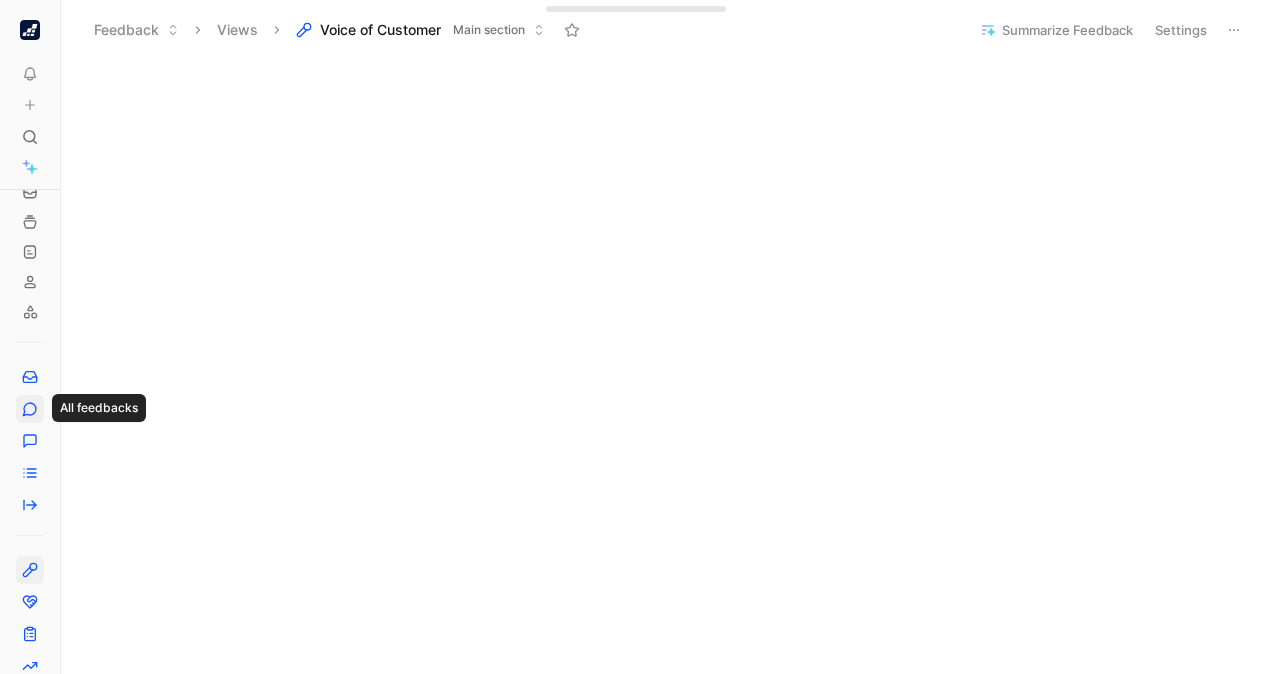click 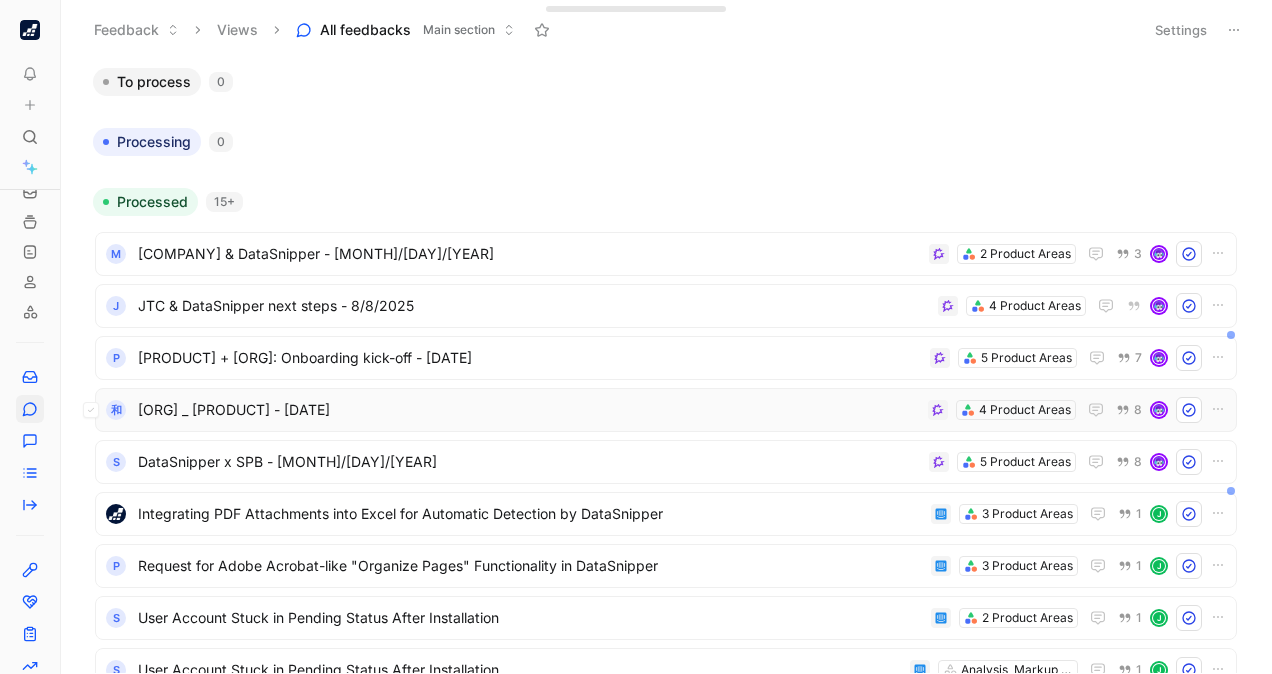 click on "[ORG] _ [PRODUCT] - [DATE]" at bounding box center [529, 410] 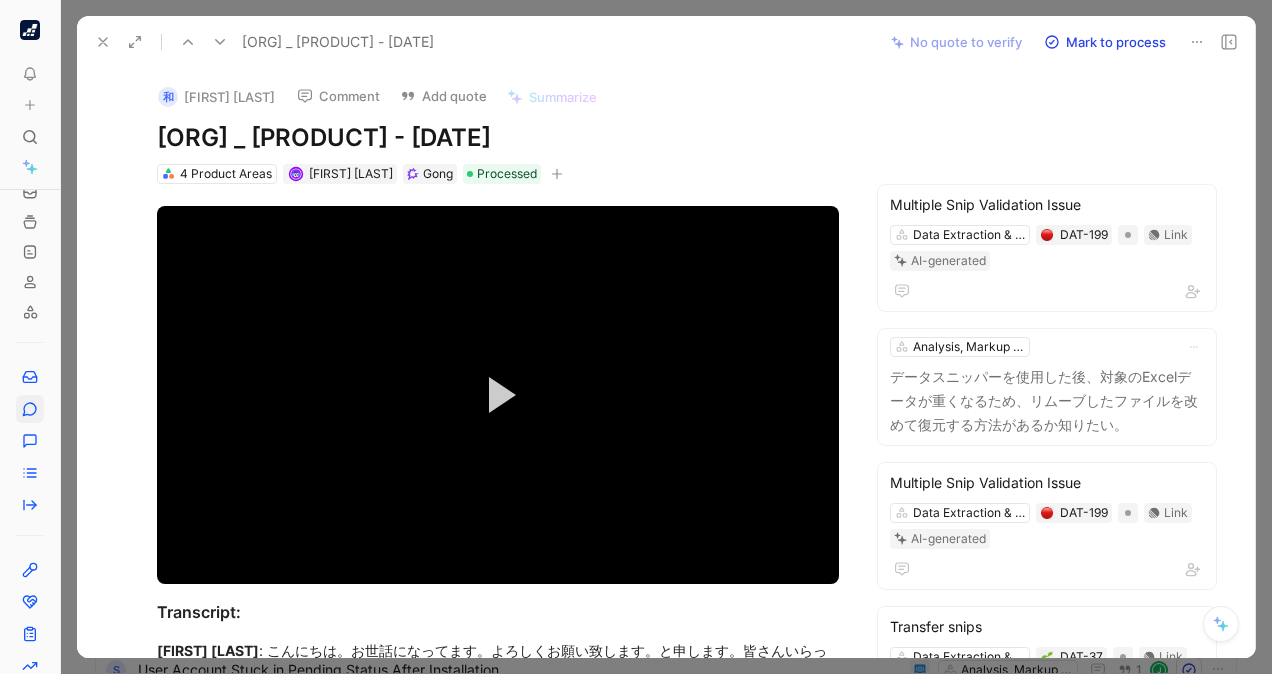 click 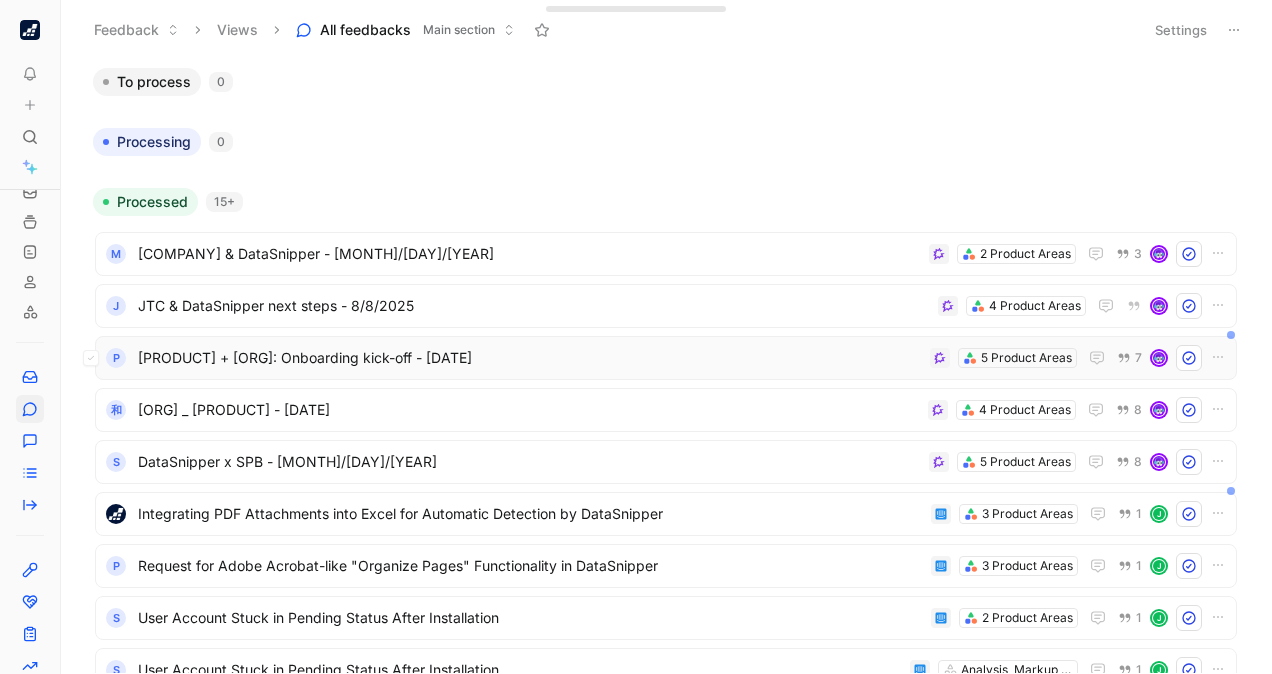 click on "[PRODUCT] + [ORG]: Onboarding kick-off - [DATE]" at bounding box center [530, 358] 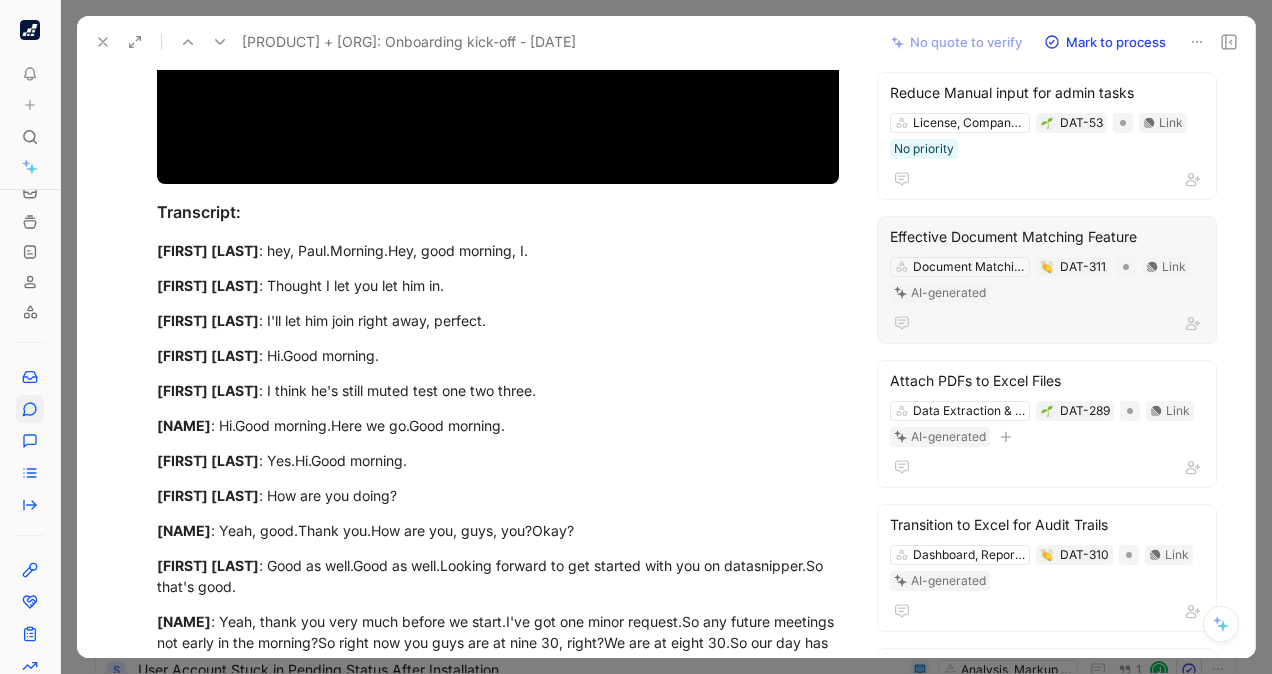 scroll, scrollTop: 400, scrollLeft: 0, axis: vertical 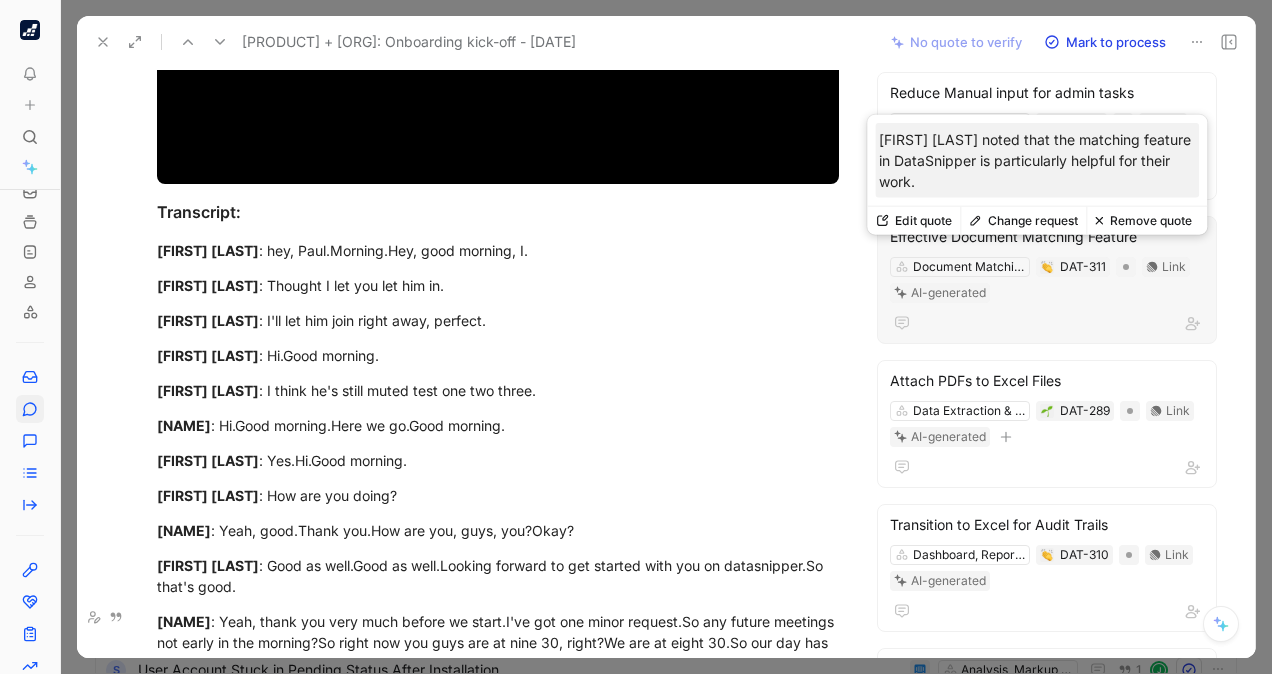 click on "Effective Document Matching Feature" at bounding box center [1047, 237] 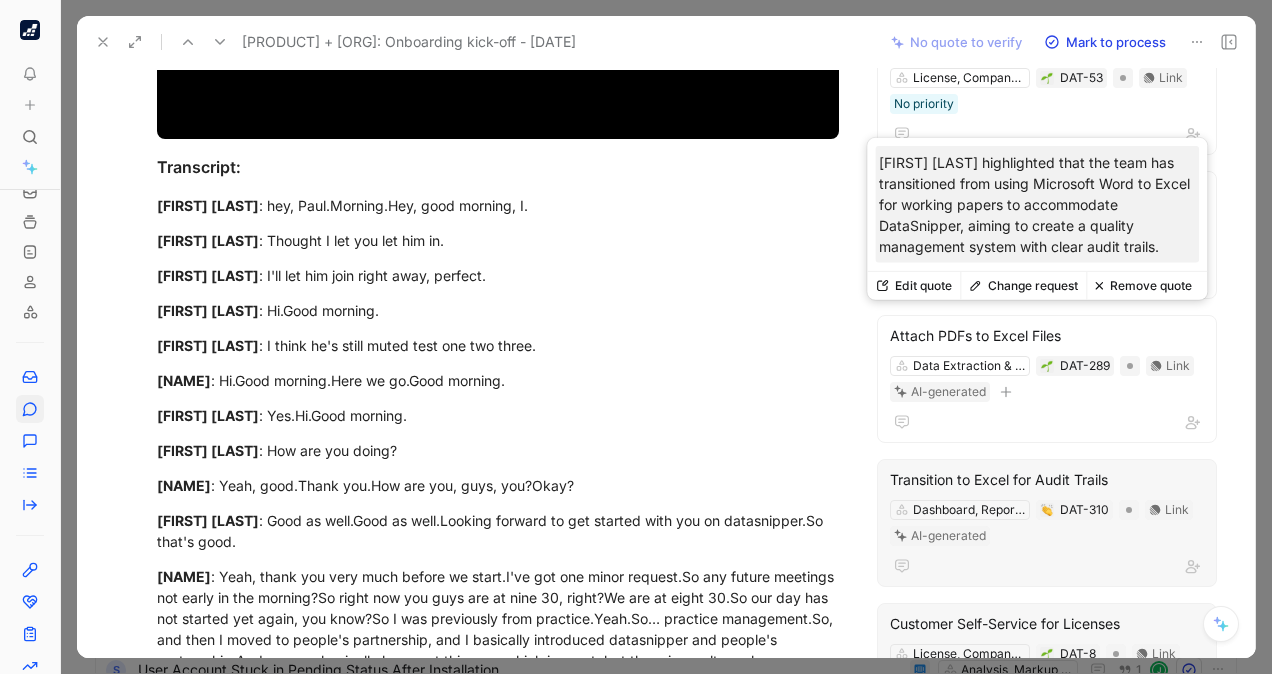 scroll, scrollTop: 624, scrollLeft: 0, axis: vertical 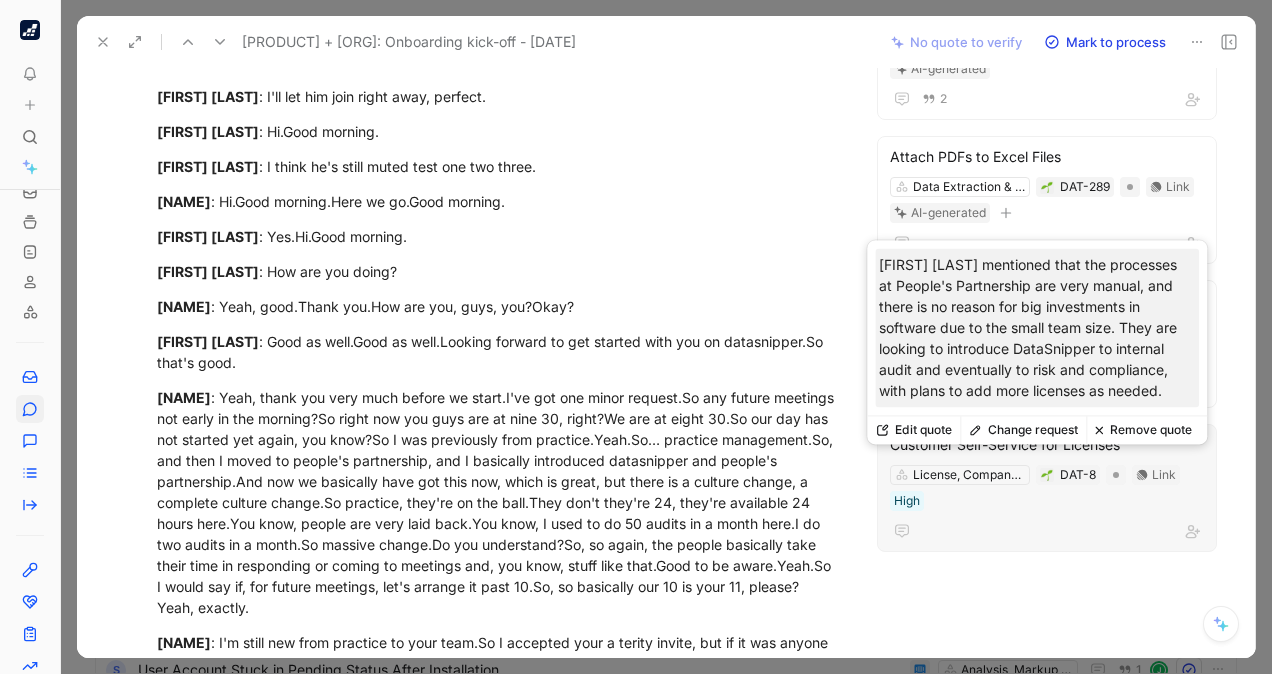 click on "Customer Self-Service for Licenses" at bounding box center (1047, 445) 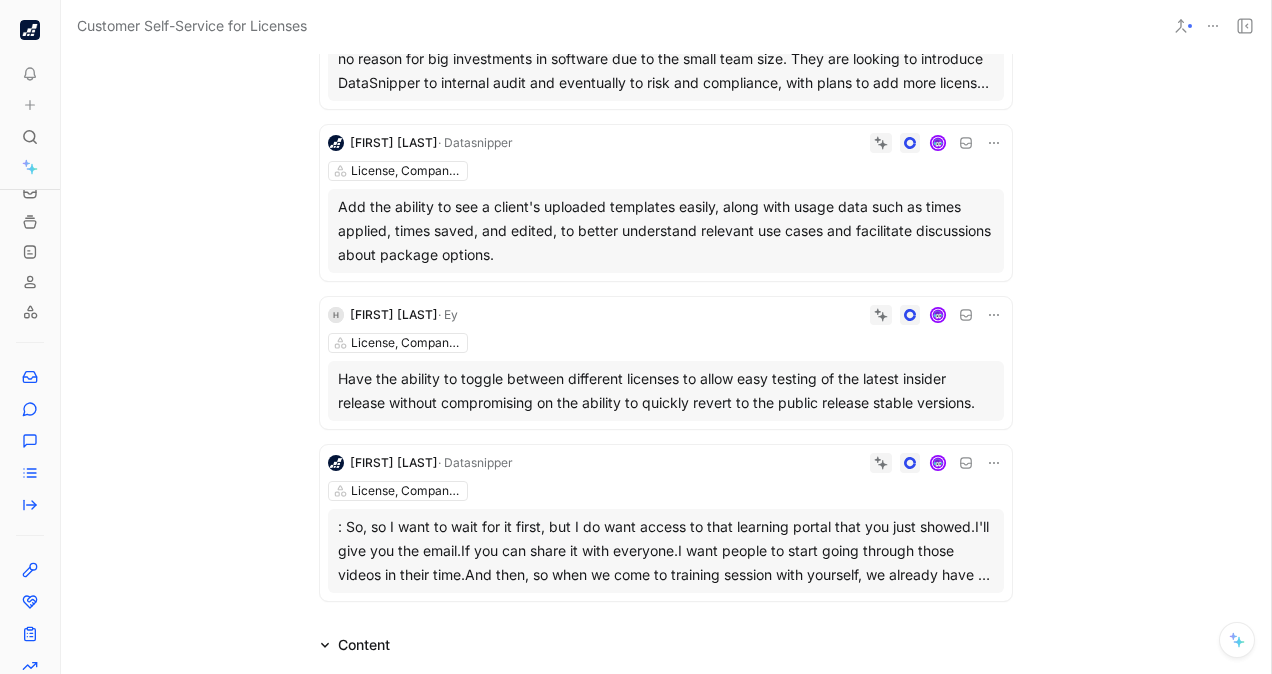 scroll, scrollTop: 280, scrollLeft: 0, axis: vertical 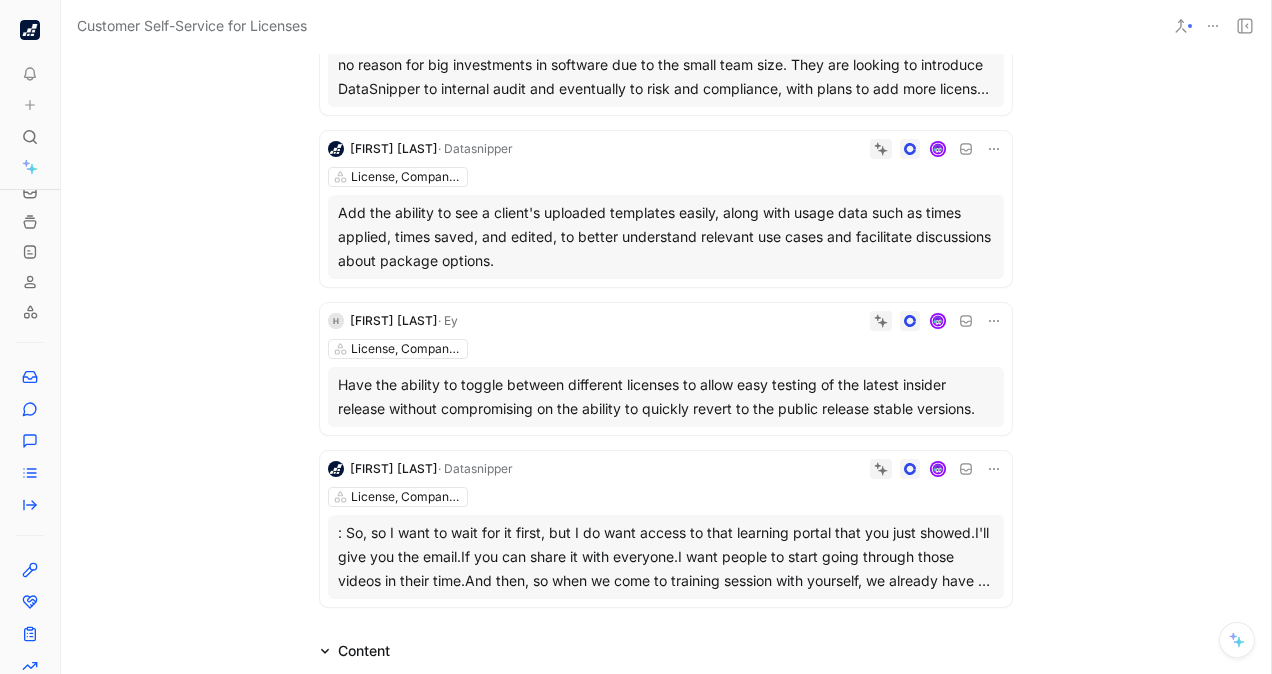 click on "[FIRST] [LAST] · Datasnipper License, Company & User Management Today there is no ability for the customer to self manage their DataSnipper account, including generating and sharing installer links for new versions, adding and removing users, assigning roles and permissions, grouping users, managing feature access, OCR access, applying Tickmark for FSS, accessing addons and products, and allocating Advanced Extraction usage limits." at bounding box center [666, 529] 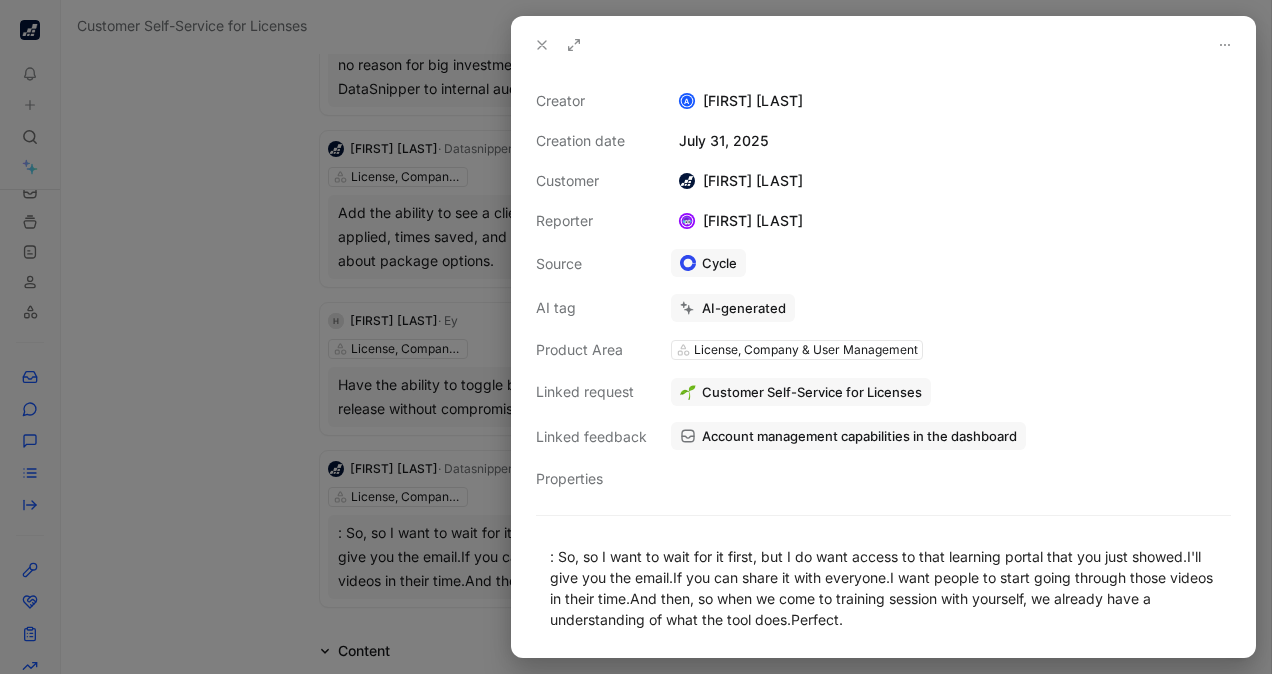 scroll, scrollTop: 121, scrollLeft: 0, axis: vertical 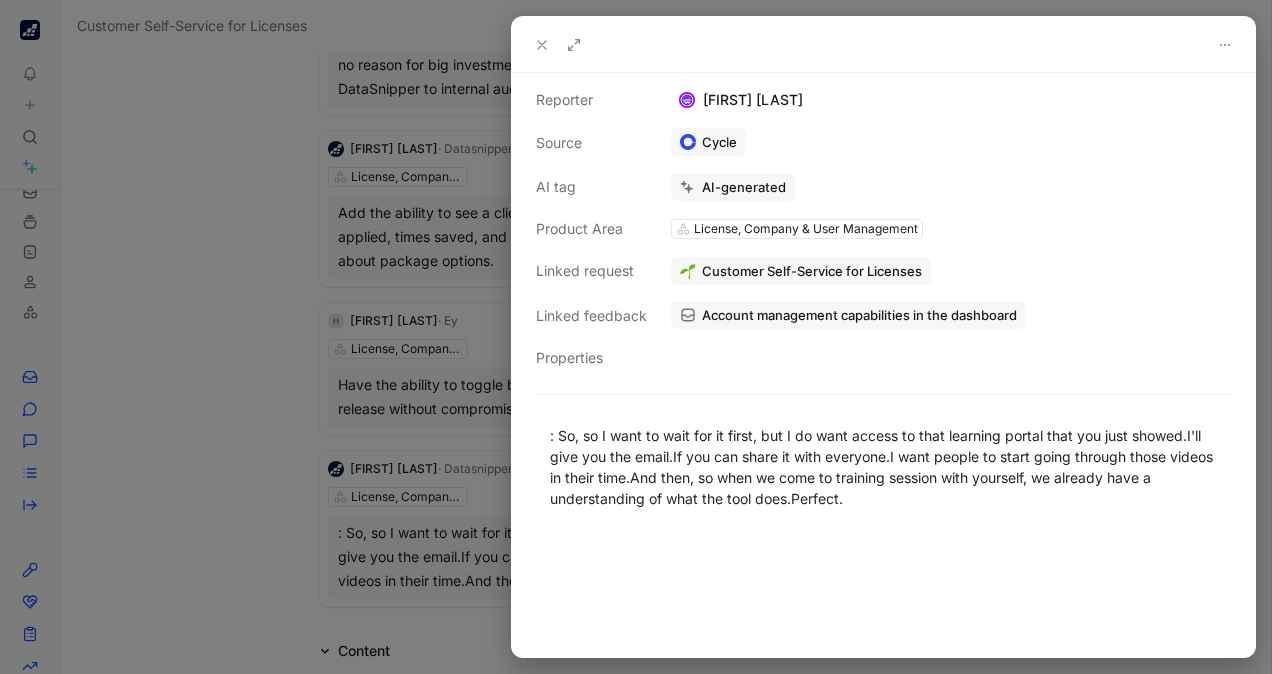 click 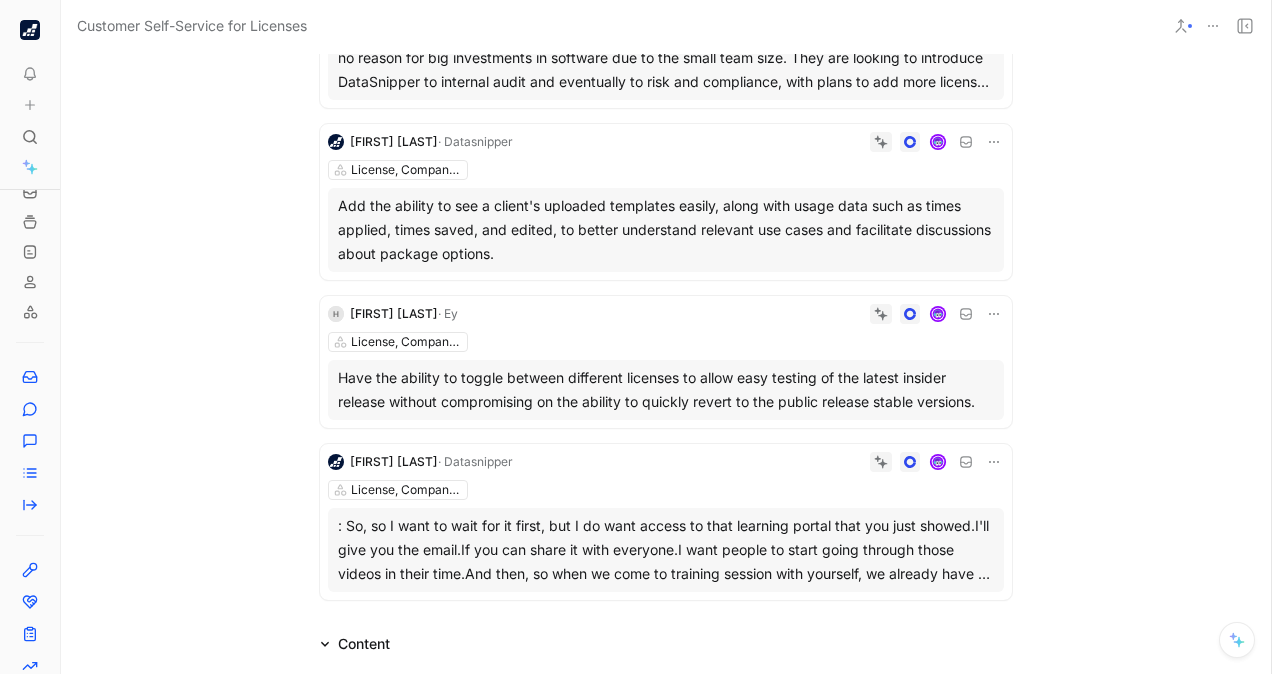 scroll, scrollTop: 254, scrollLeft: 0, axis: vertical 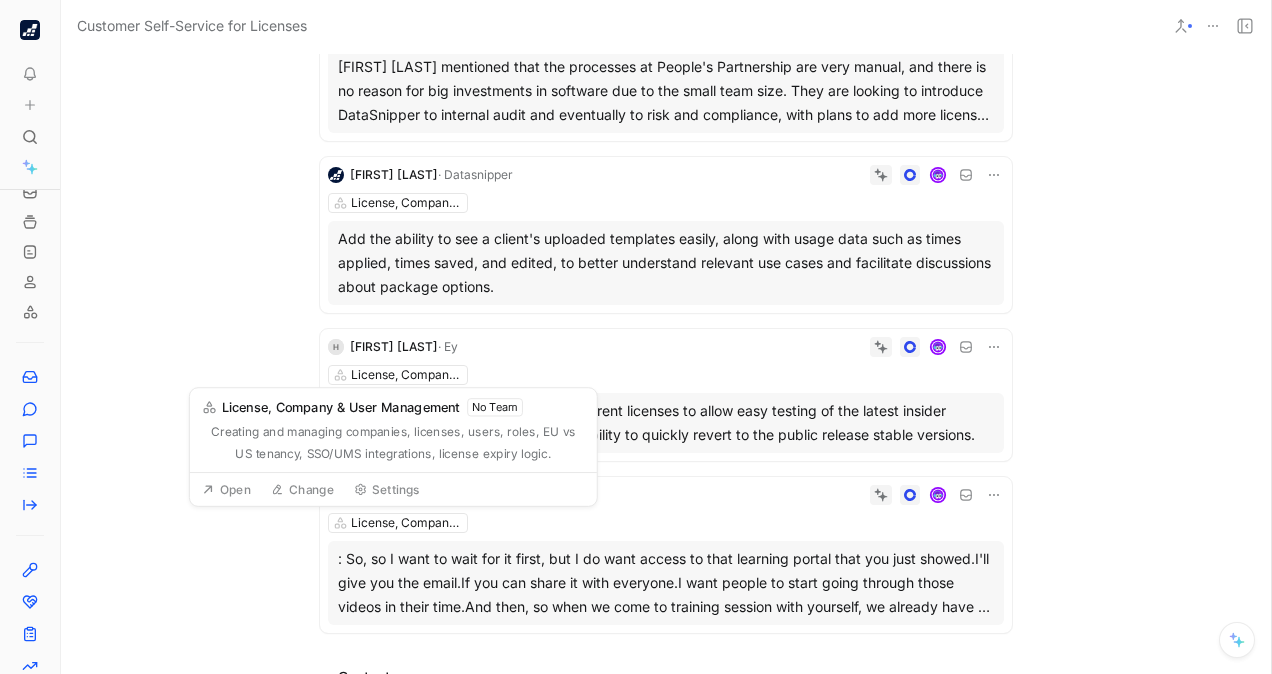 click on "License, Company & User Management" at bounding box center (666, 523) 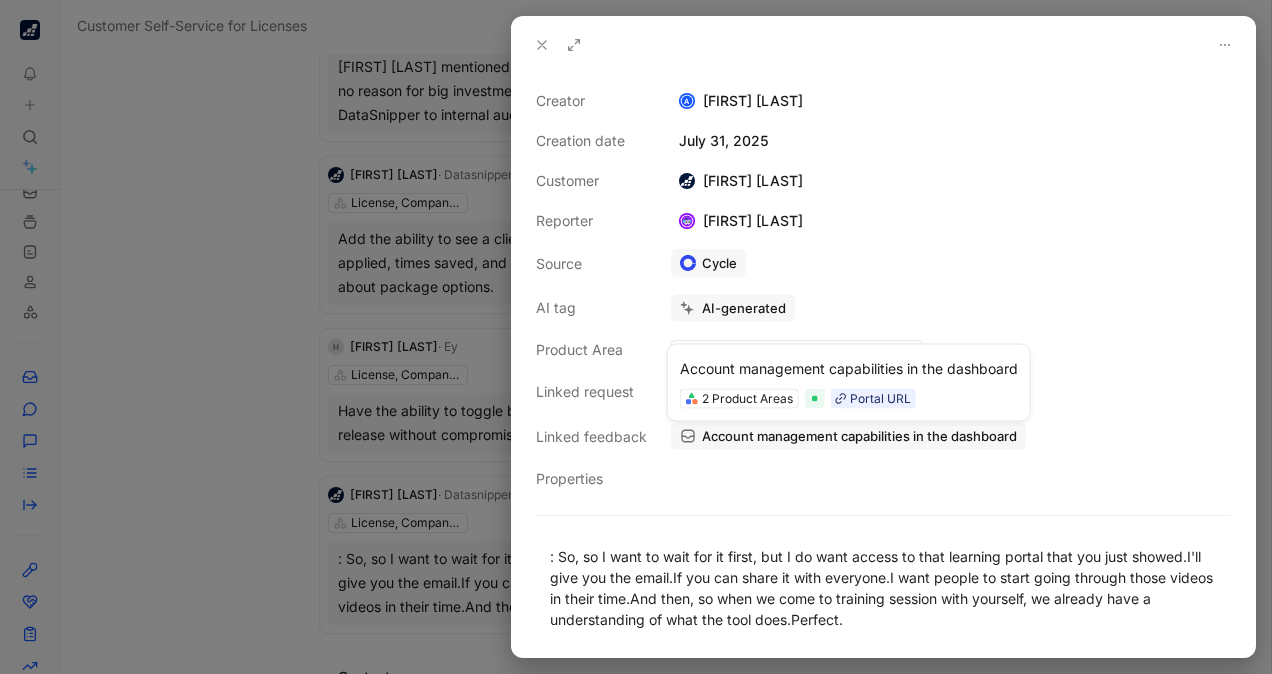 click on "Account management capabilities in the dashboard" at bounding box center [859, 436] 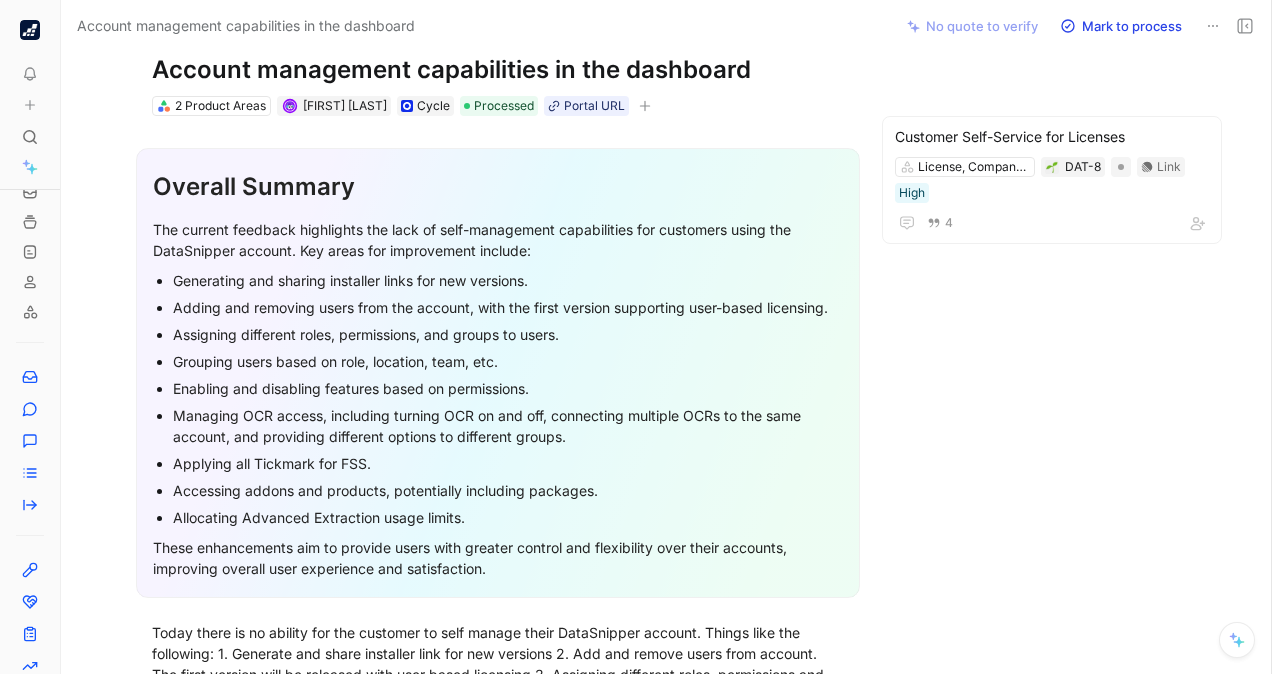 scroll, scrollTop: 52, scrollLeft: 0, axis: vertical 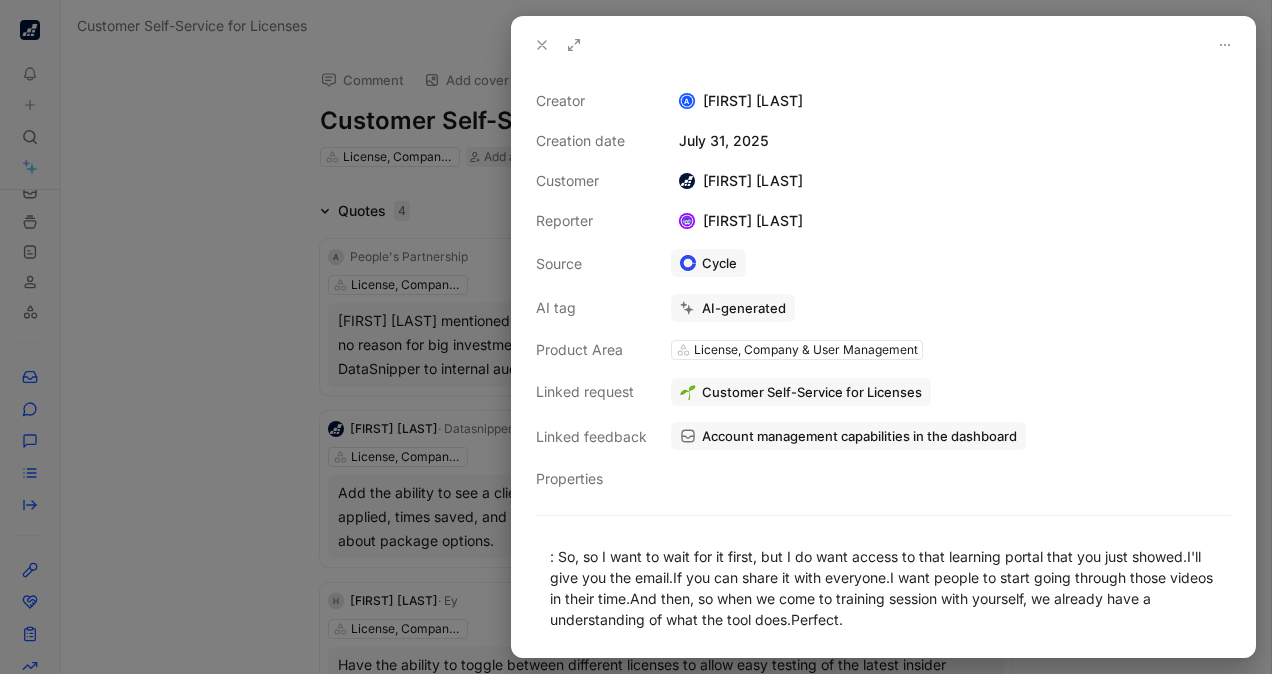 click at bounding box center [636, 337] 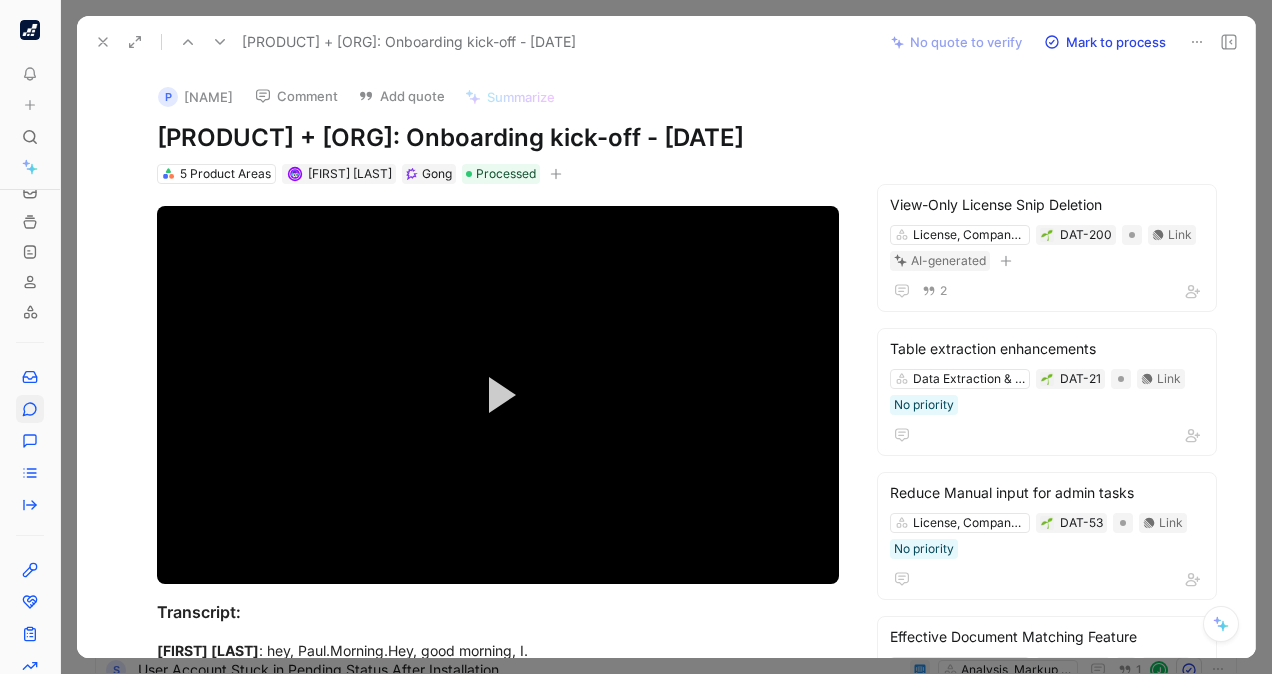 drag, startPoint x: 187, startPoint y: 2, endPoint x: 1255, endPoint y: 96, distance: 1072.1288 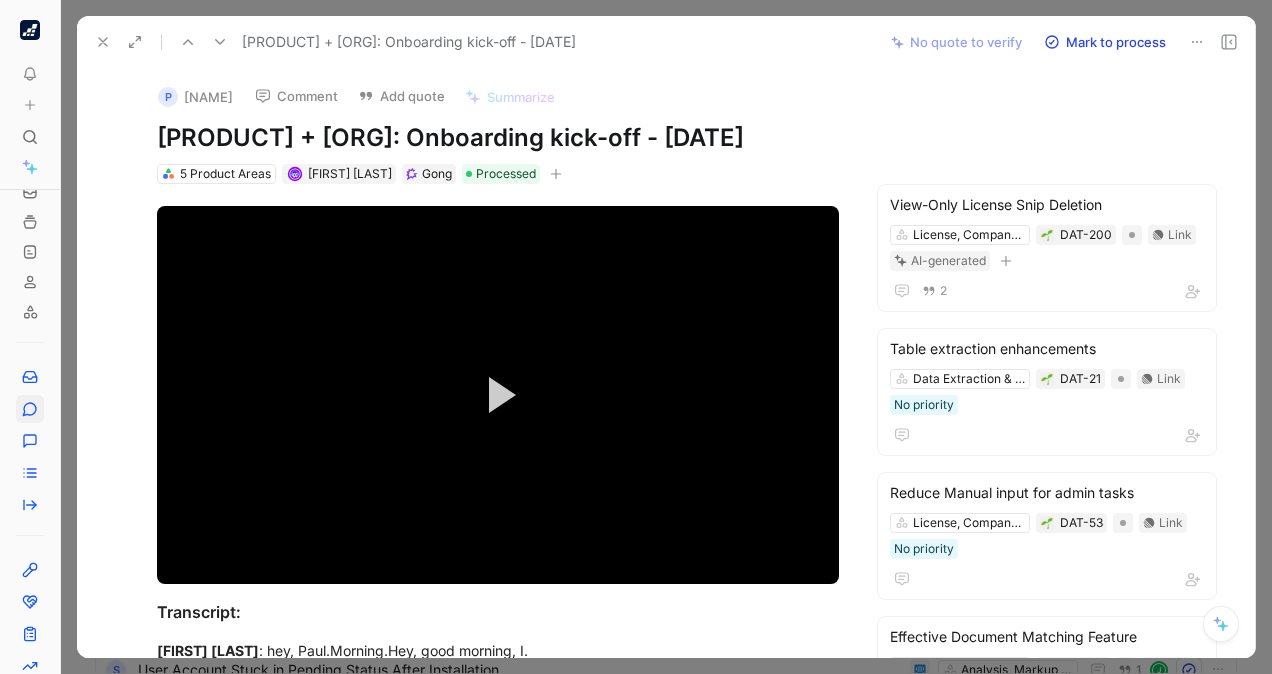 click at bounding box center (129, 42) 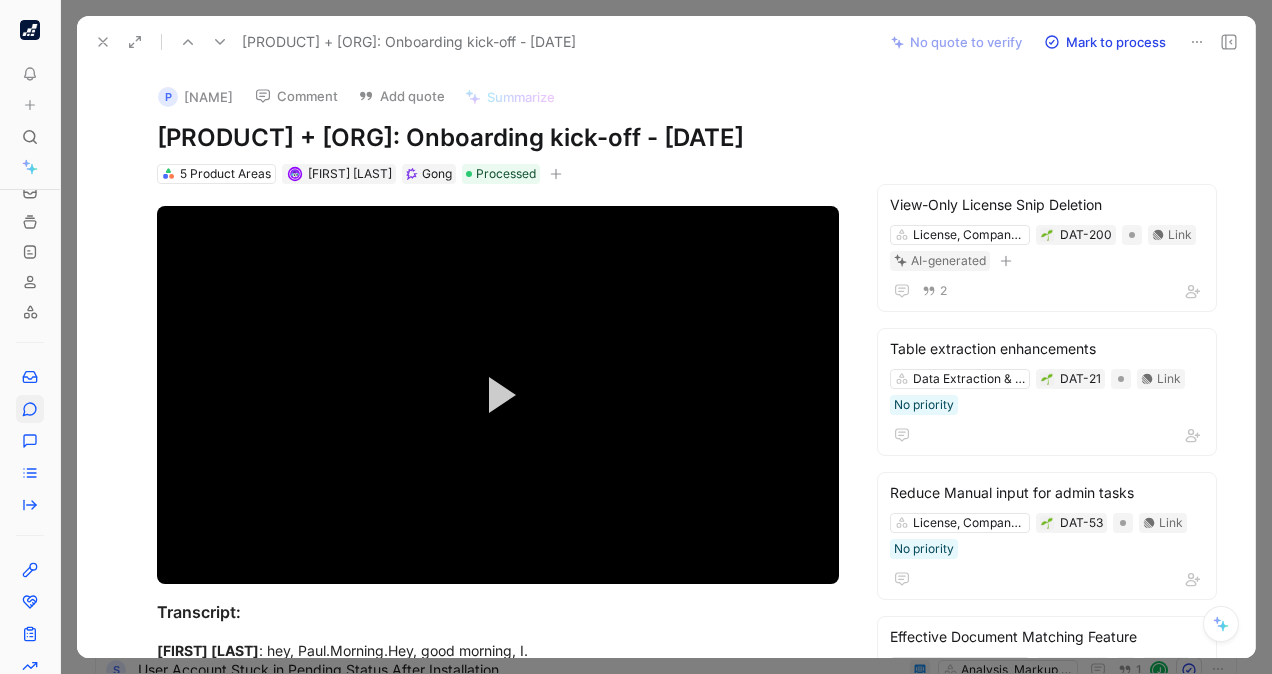 click 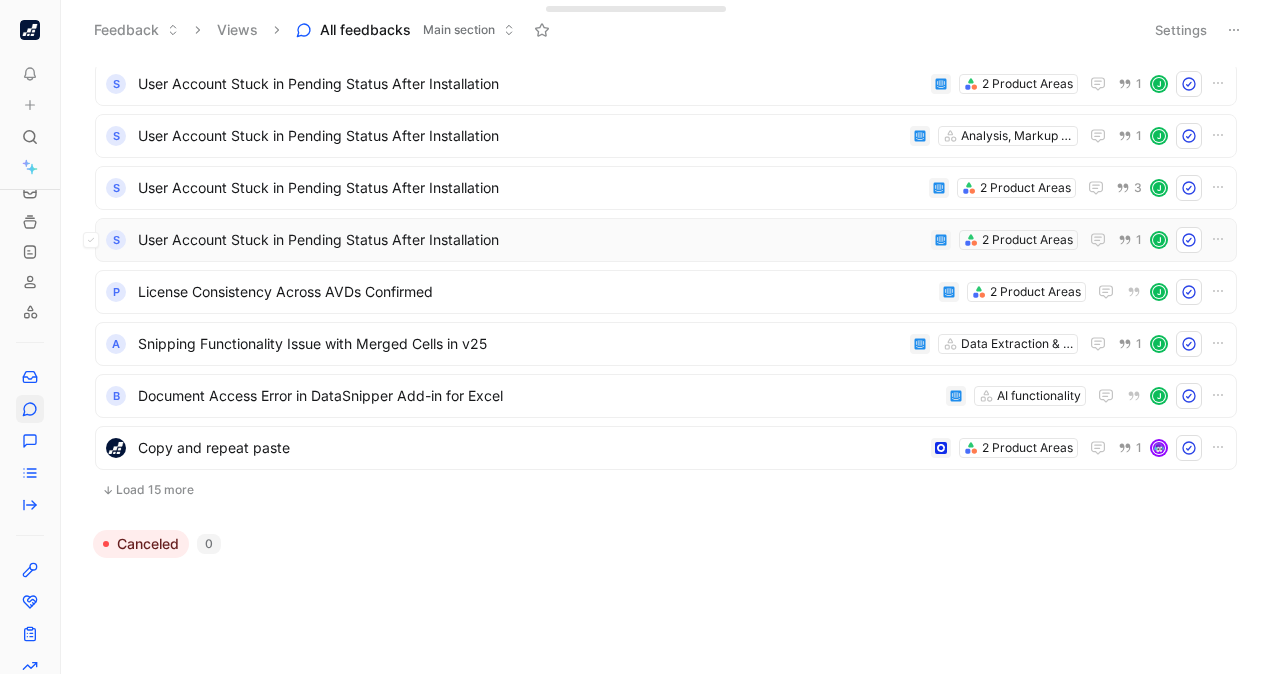scroll, scrollTop: 533, scrollLeft: 0, axis: vertical 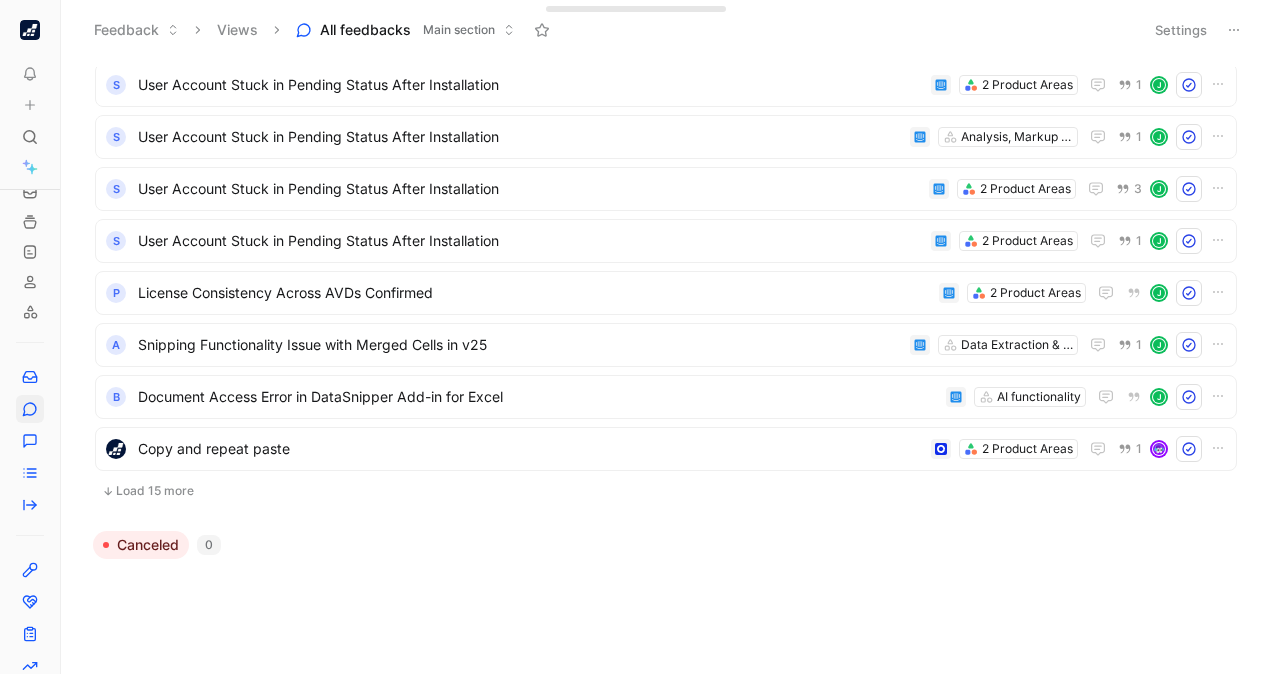 click on "Load 15 more" at bounding box center [666, 491] 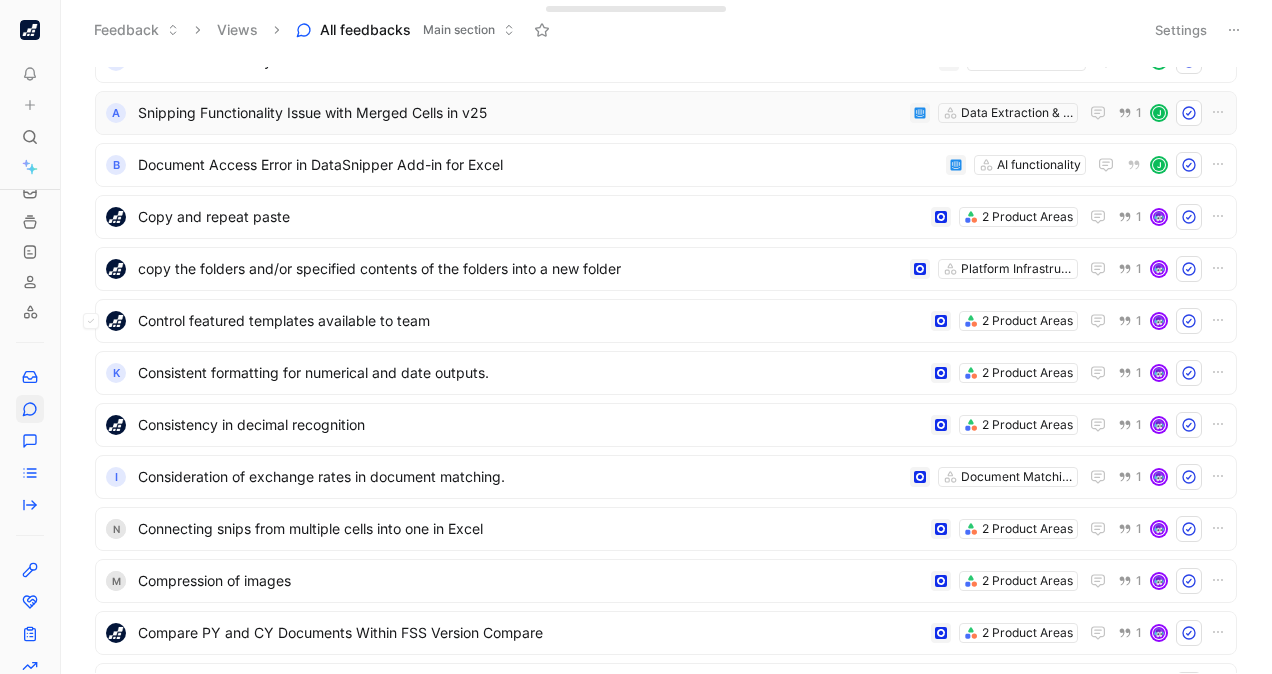 scroll, scrollTop: 764, scrollLeft: 0, axis: vertical 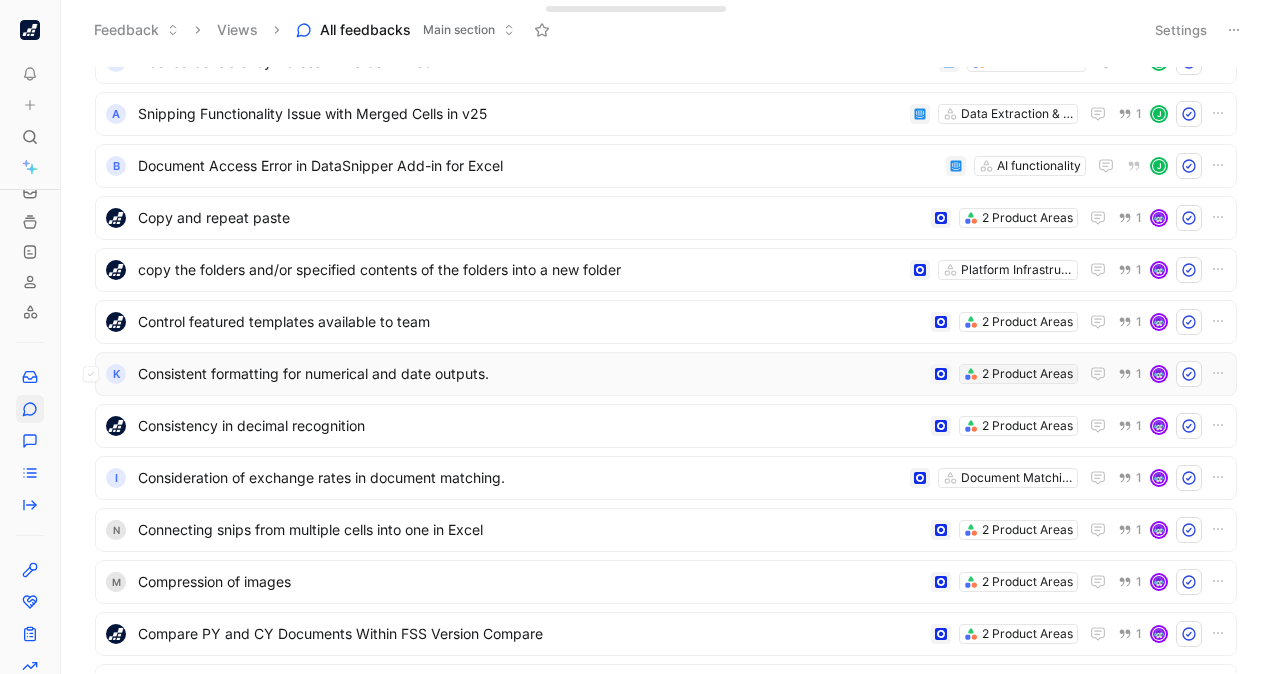 click on "2 Product Areas" at bounding box center [1027, 374] 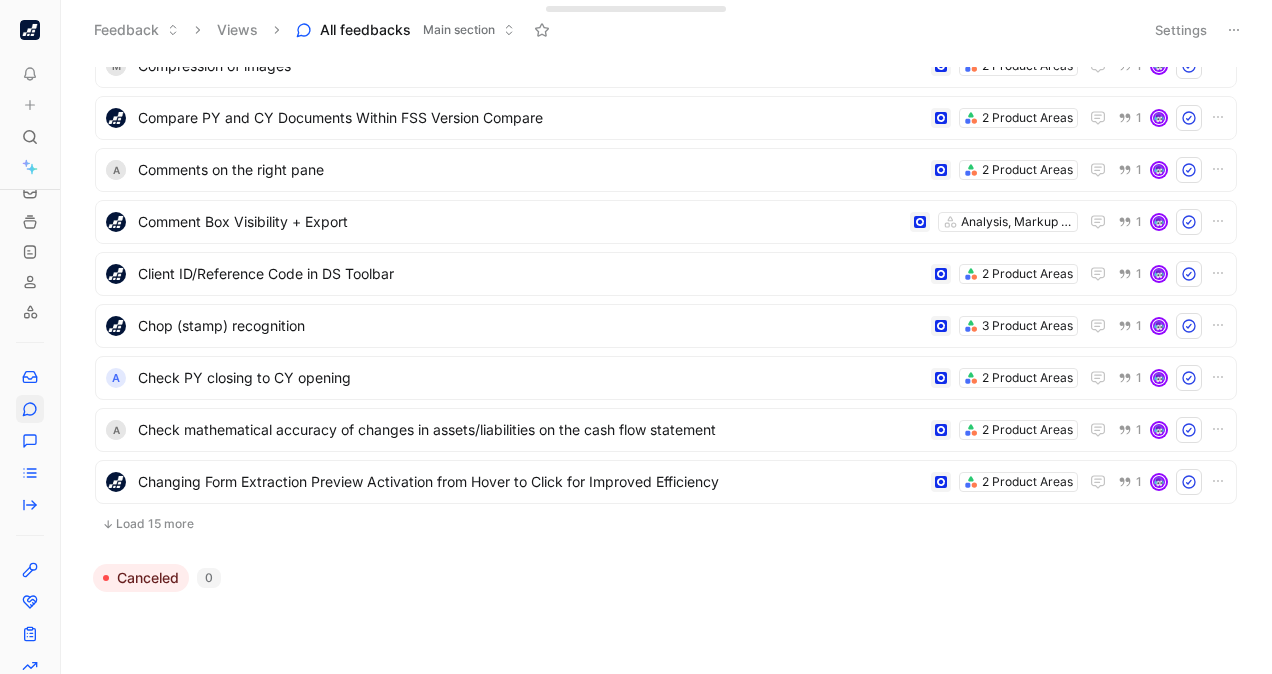 scroll, scrollTop: 1314, scrollLeft: 0, axis: vertical 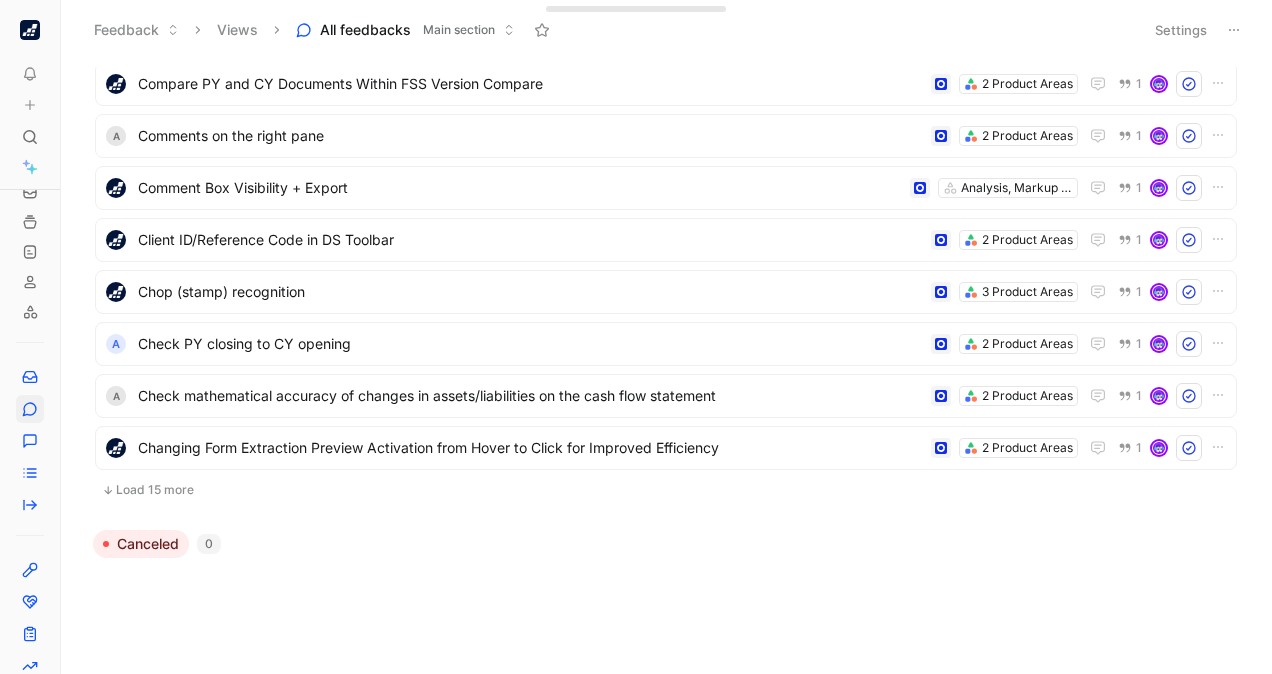 click on "Load 15 more" at bounding box center (666, 490) 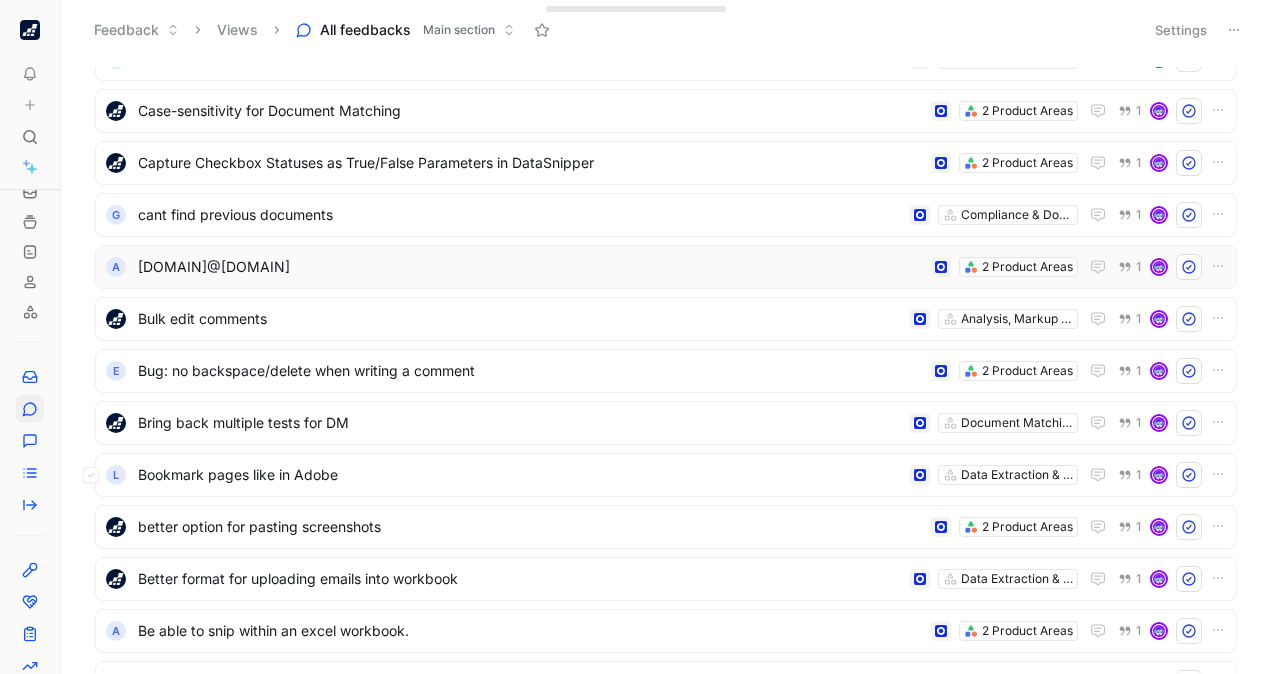 scroll, scrollTop: 1858, scrollLeft: 0, axis: vertical 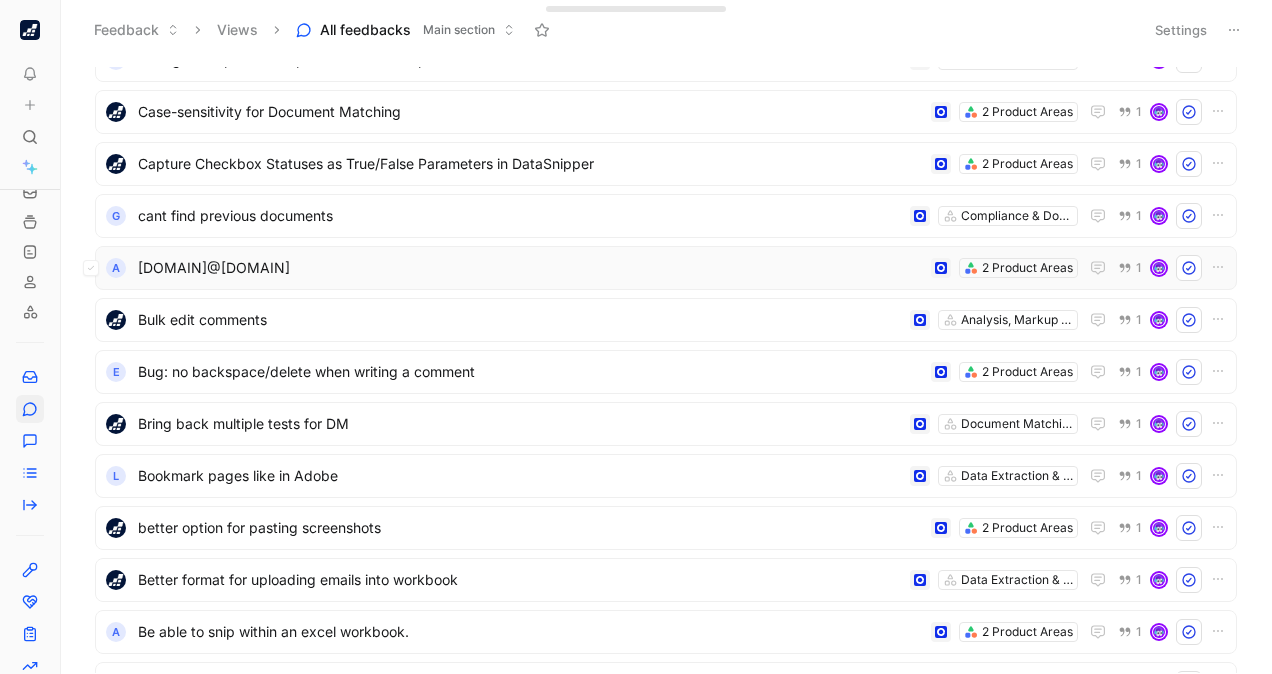 click on "[DOMAIN]@[DOMAIN]" at bounding box center [530, 268] 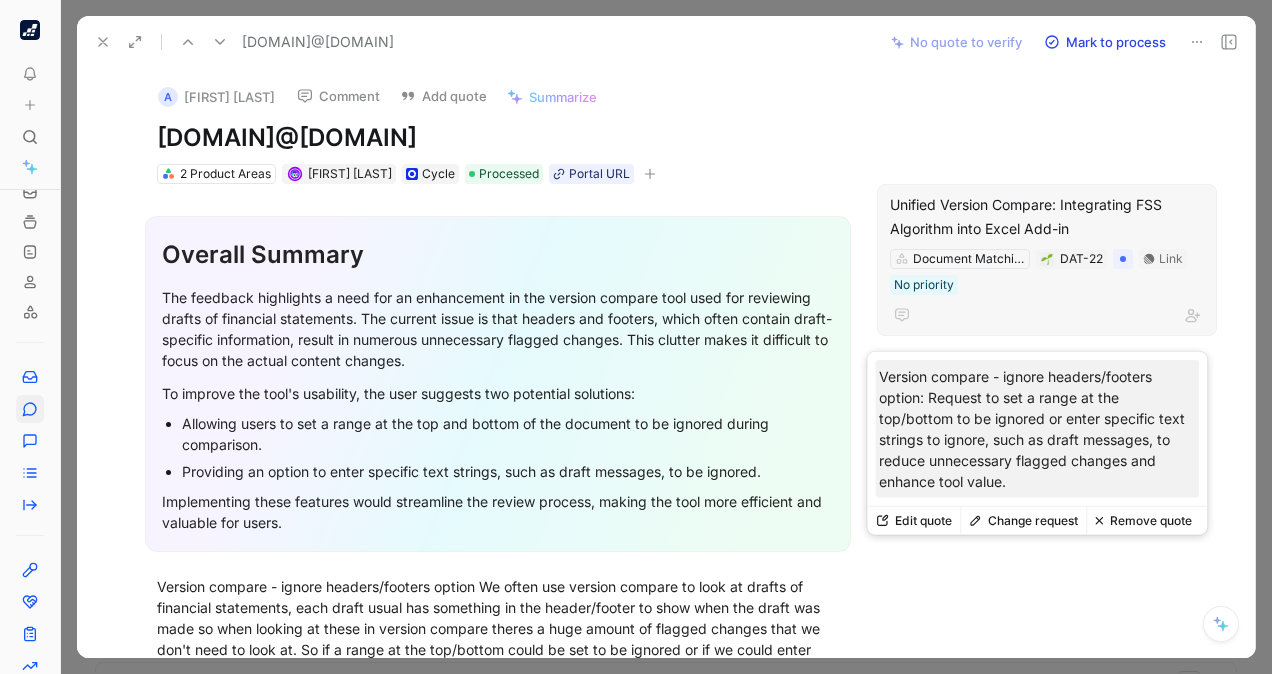 click on "Unified Version Compare: Integrating FSS Algorithm into Excel Add-in" at bounding box center (1047, 217) 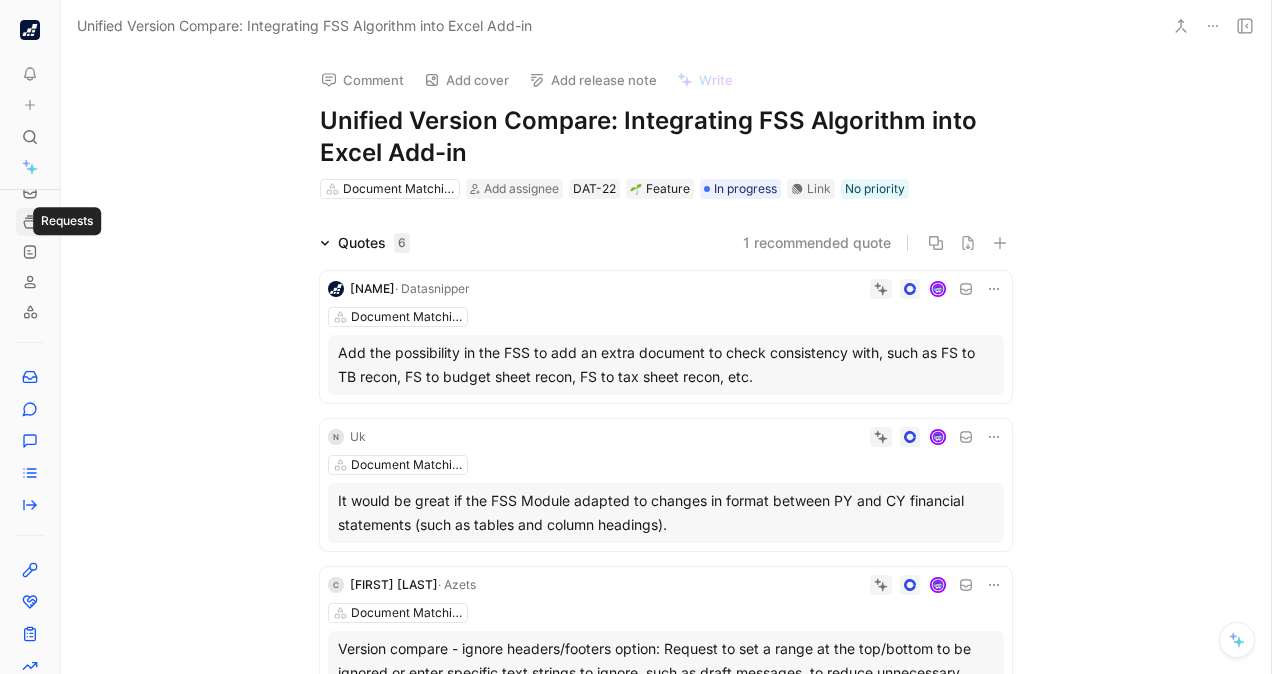 click 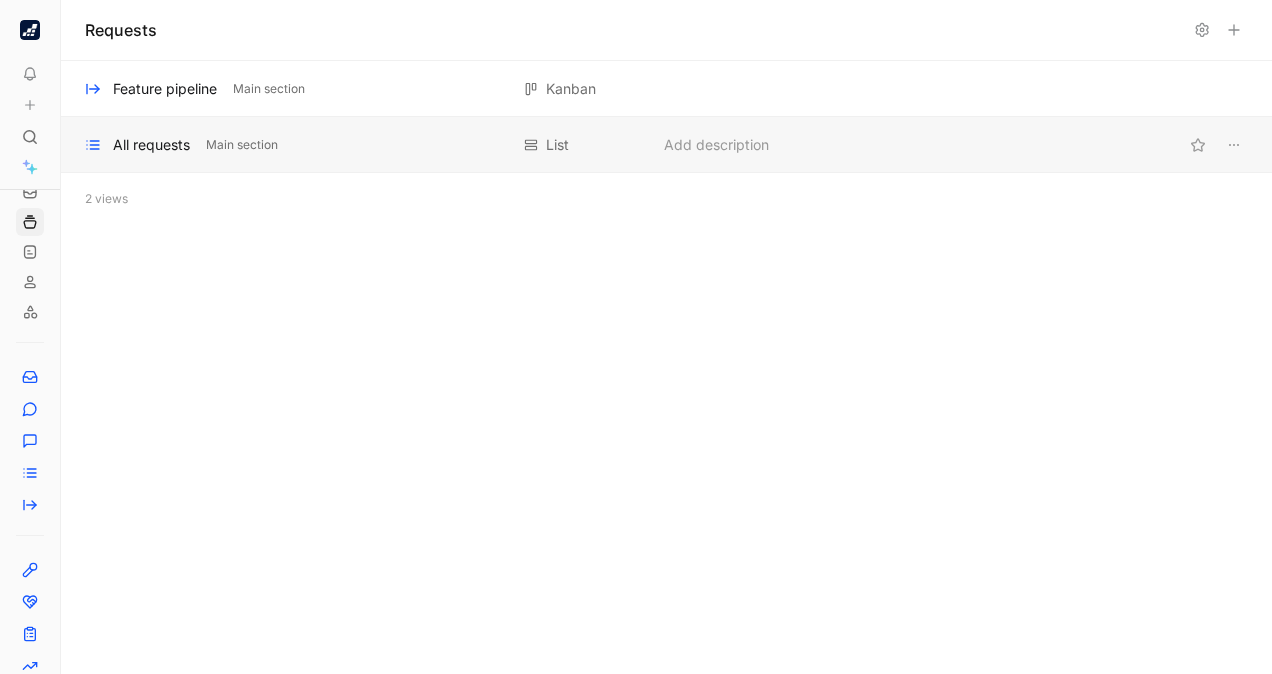 click on "All requests Main section" at bounding box center [296, 145] 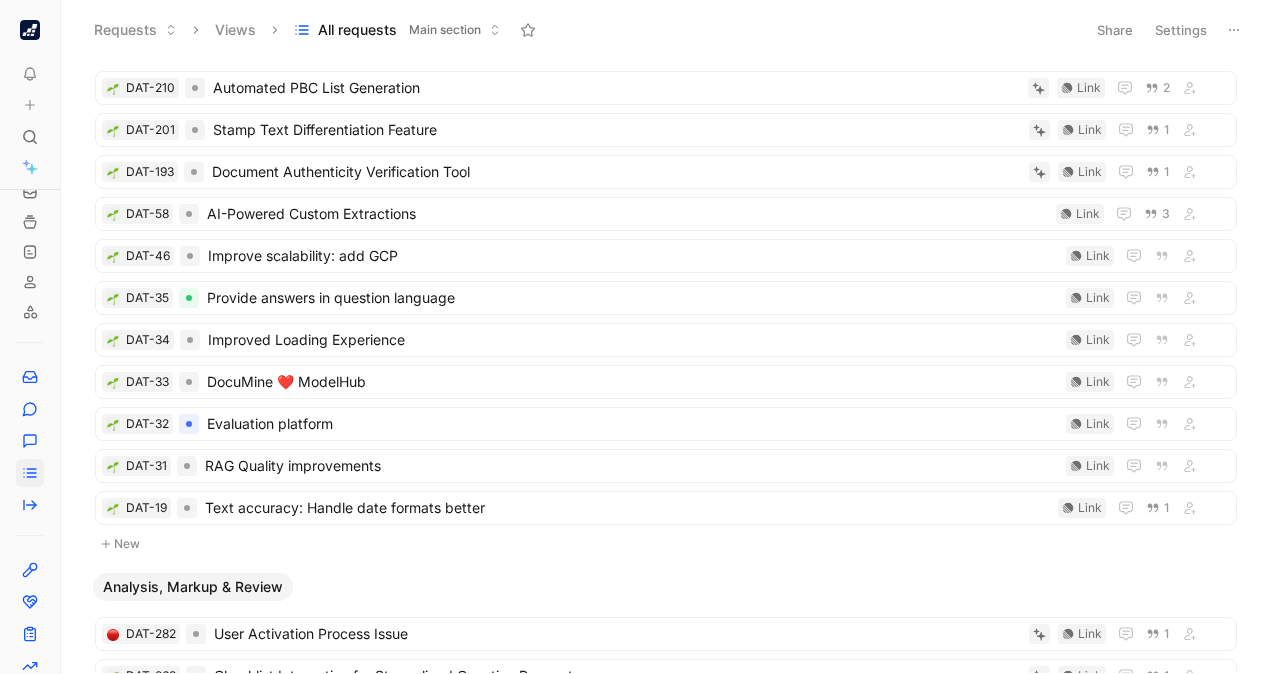 scroll, scrollTop: 0, scrollLeft: 0, axis: both 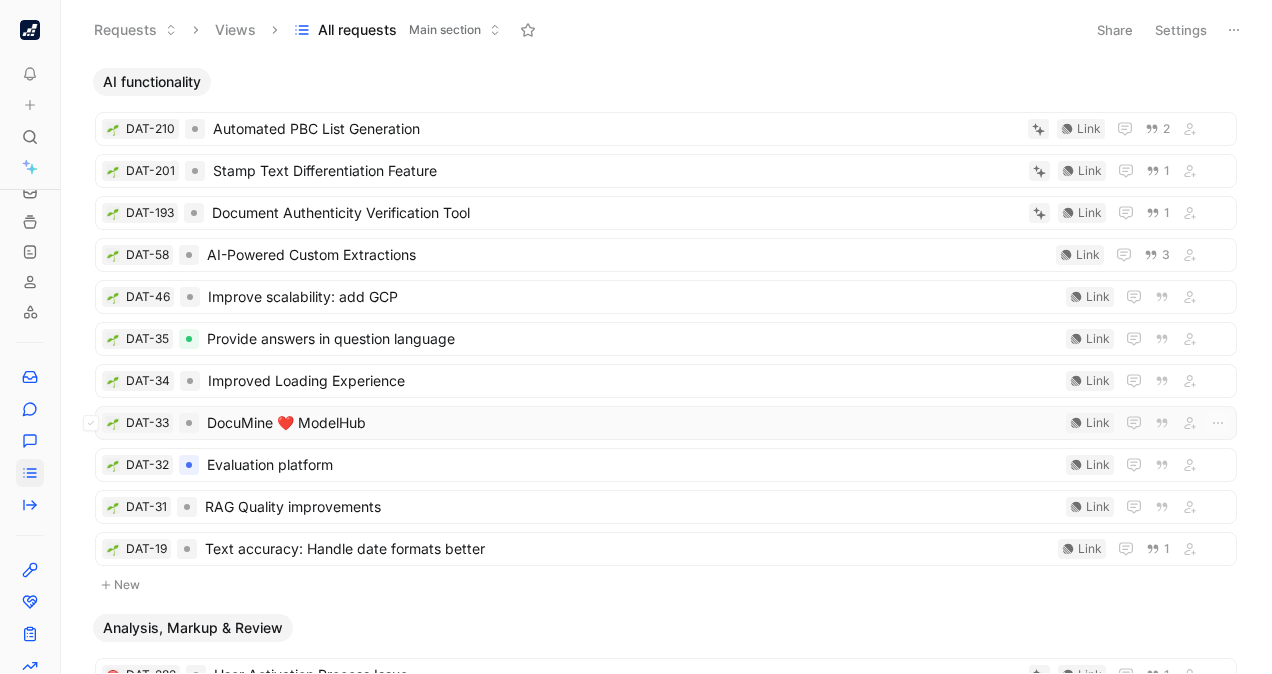 click on "DocuMine ❤️ ModelHub" at bounding box center (632, 423) 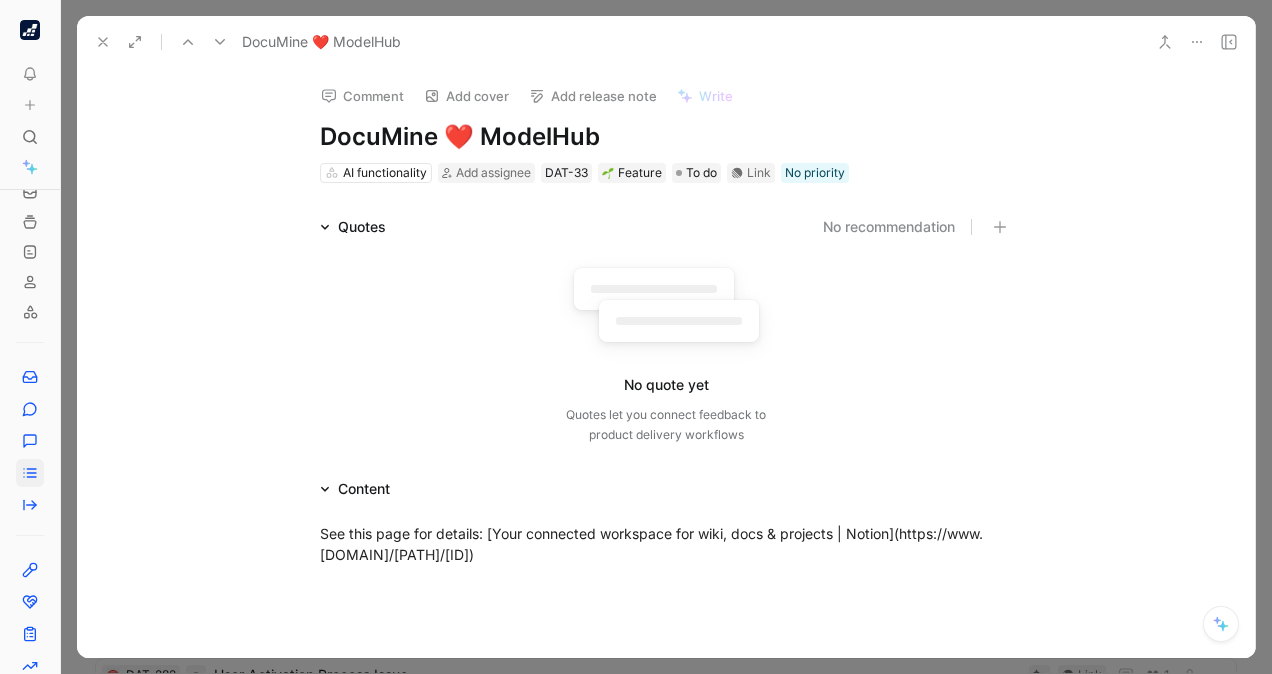 click at bounding box center [103, 42] 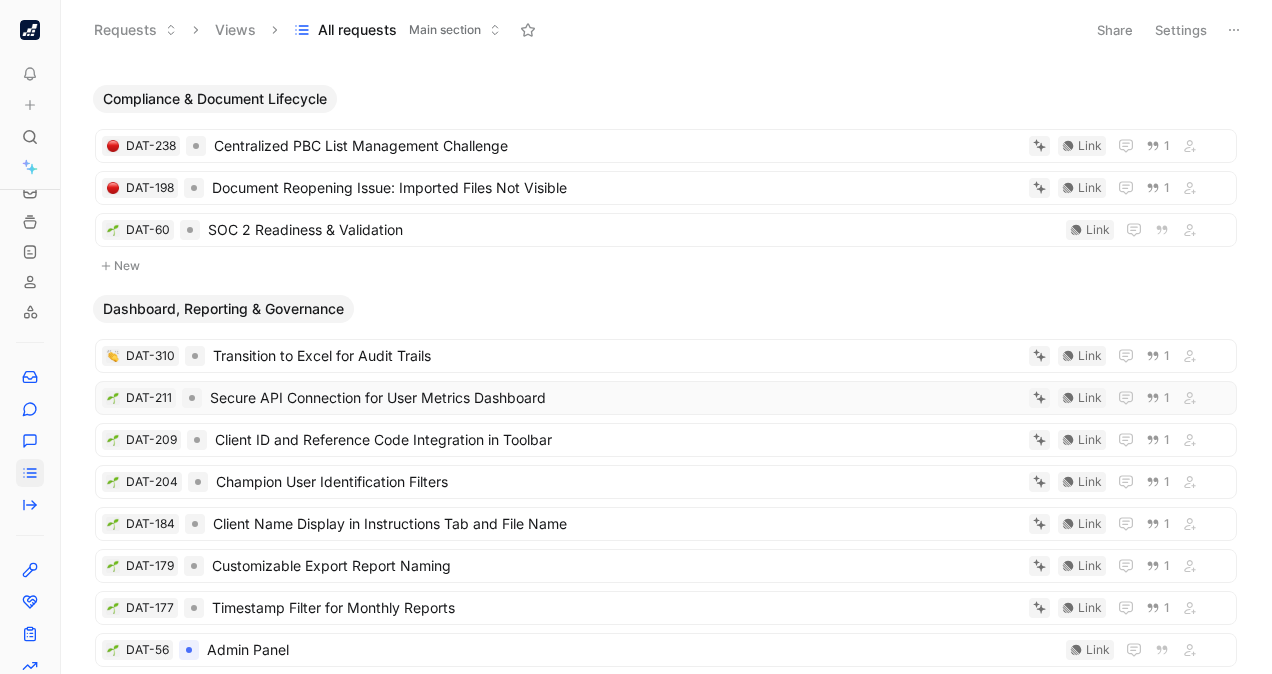scroll, scrollTop: 838, scrollLeft: 0, axis: vertical 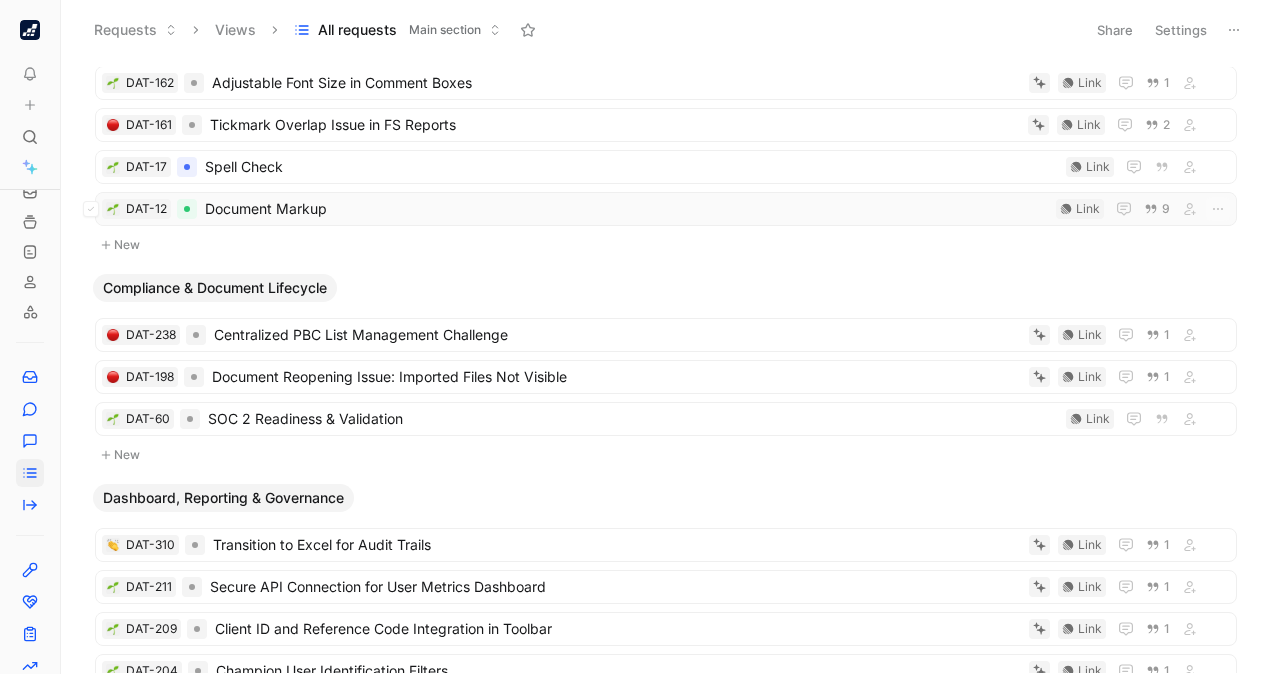 click on "Document Markup" at bounding box center (626, 209) 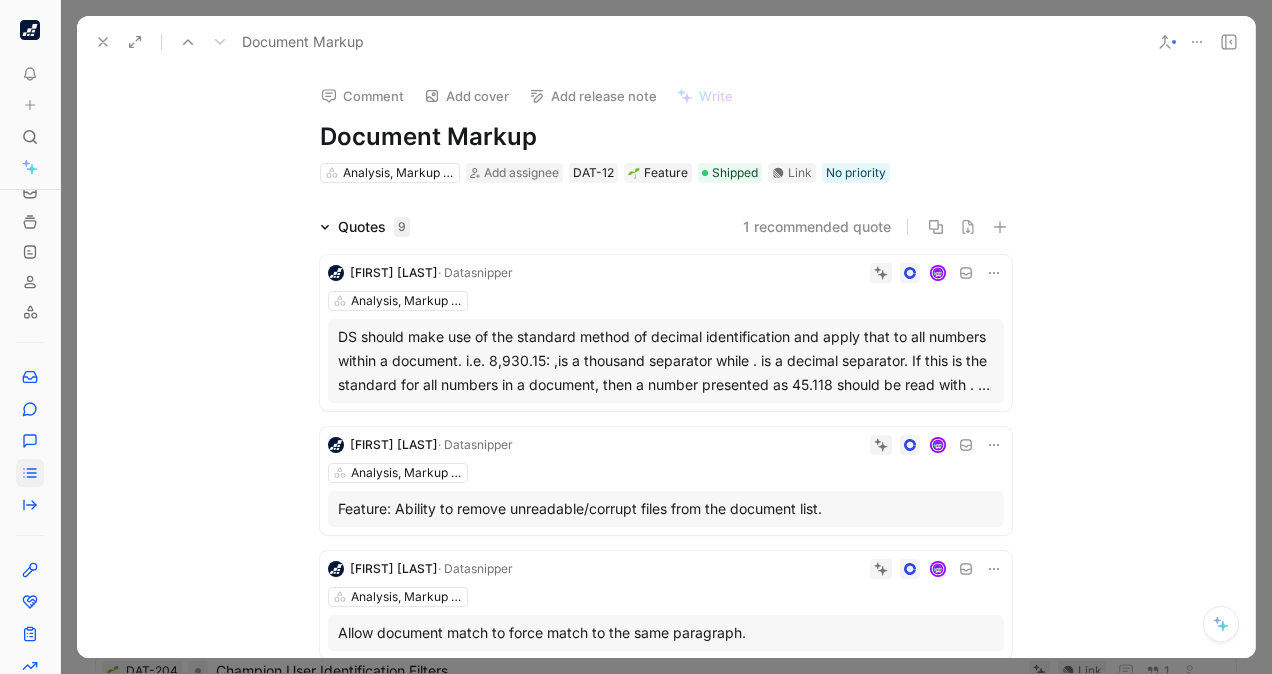 click at bounding box center [103, 42] 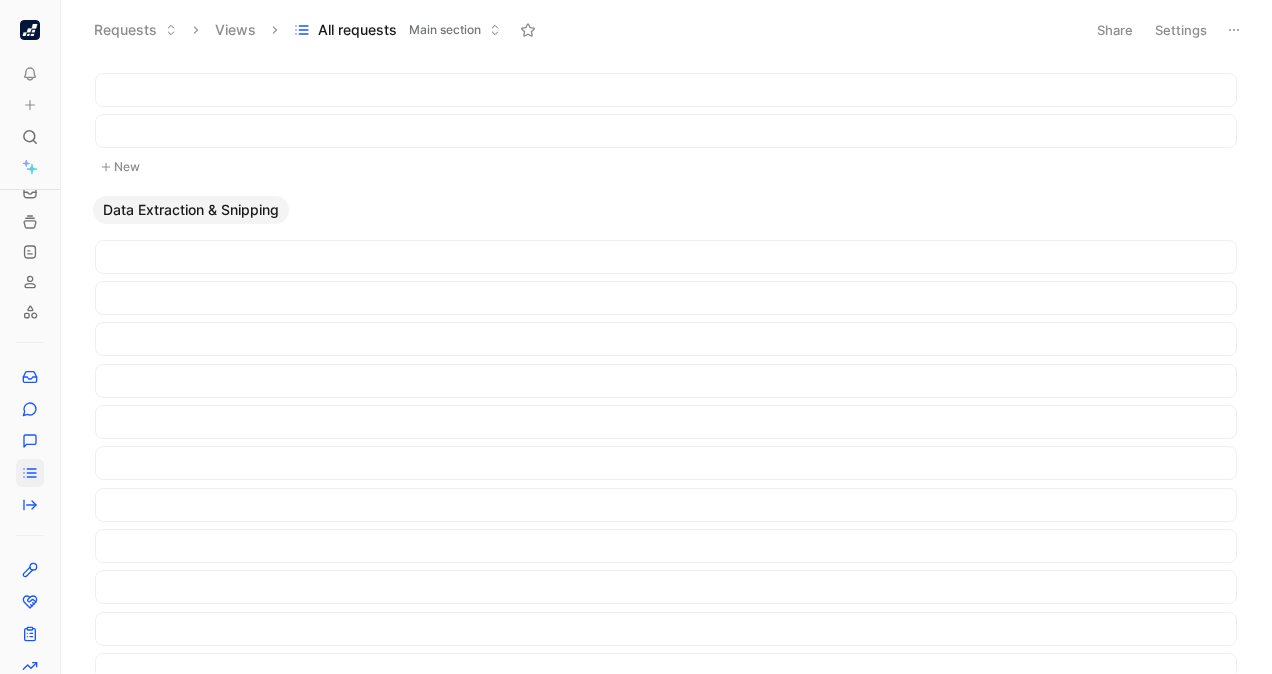 scroll, scrollTop: 0, scrollLeft: 0, axis: both 